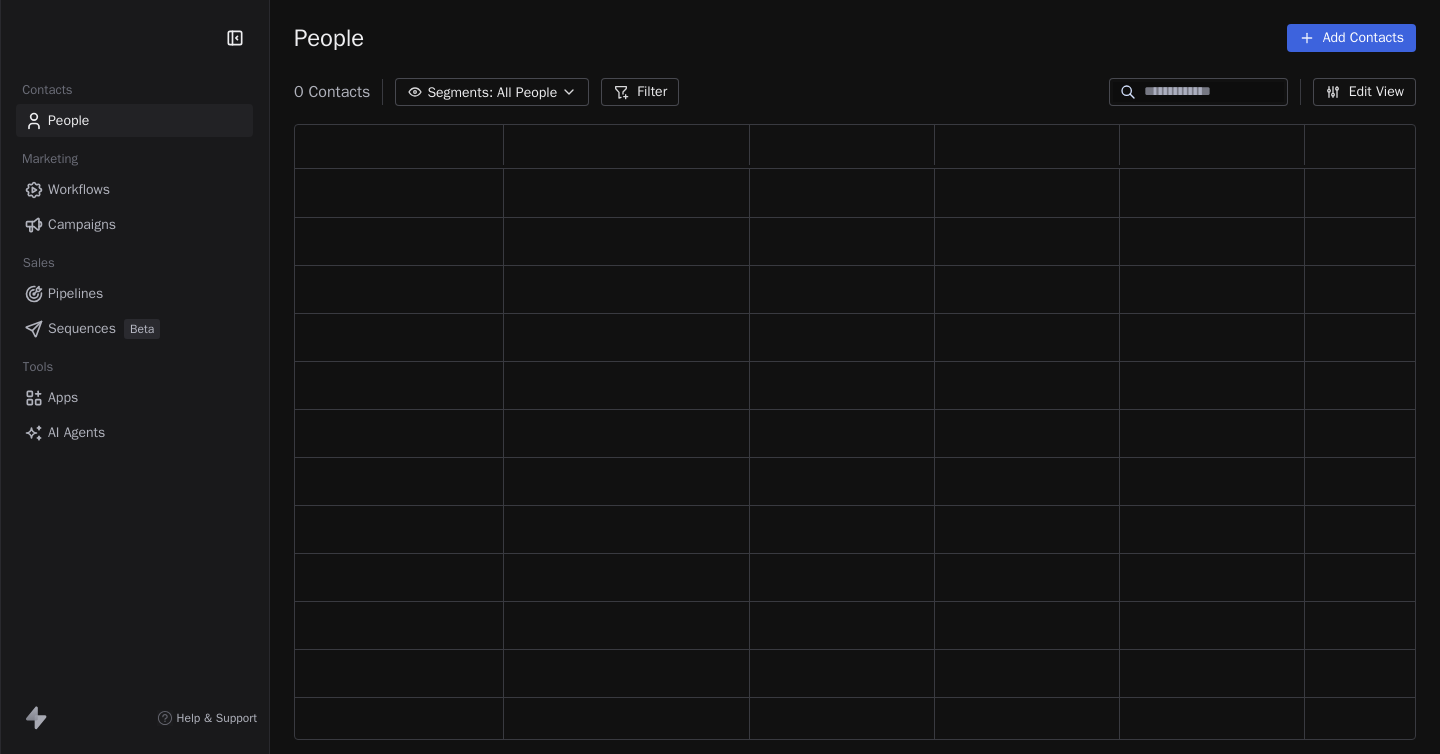 scroll, scrollTop: 0, scrollLeft: 0, axis: both 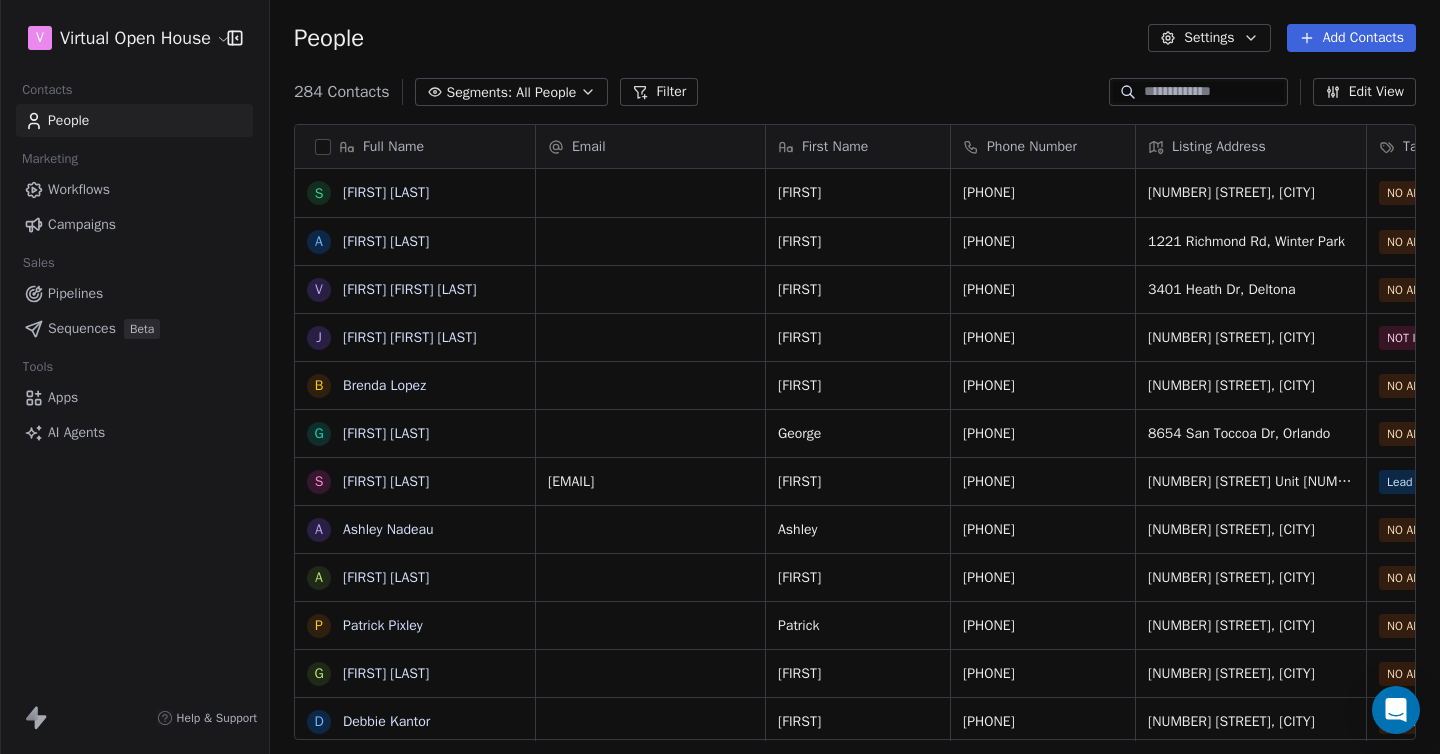 click on "Pipelines" at bounding box center (75, 293) 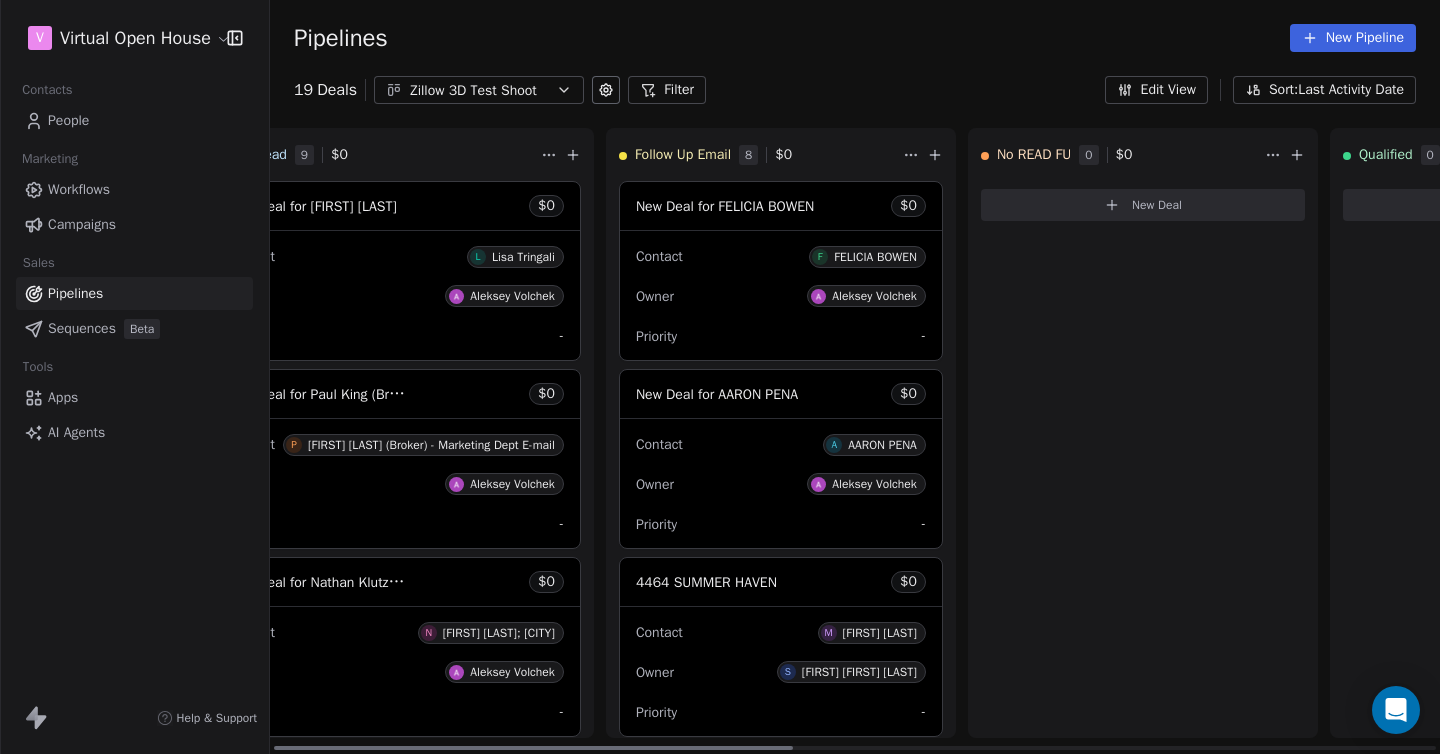 scroll, scrollTop: 0, scrollLeft: 0, axis: both 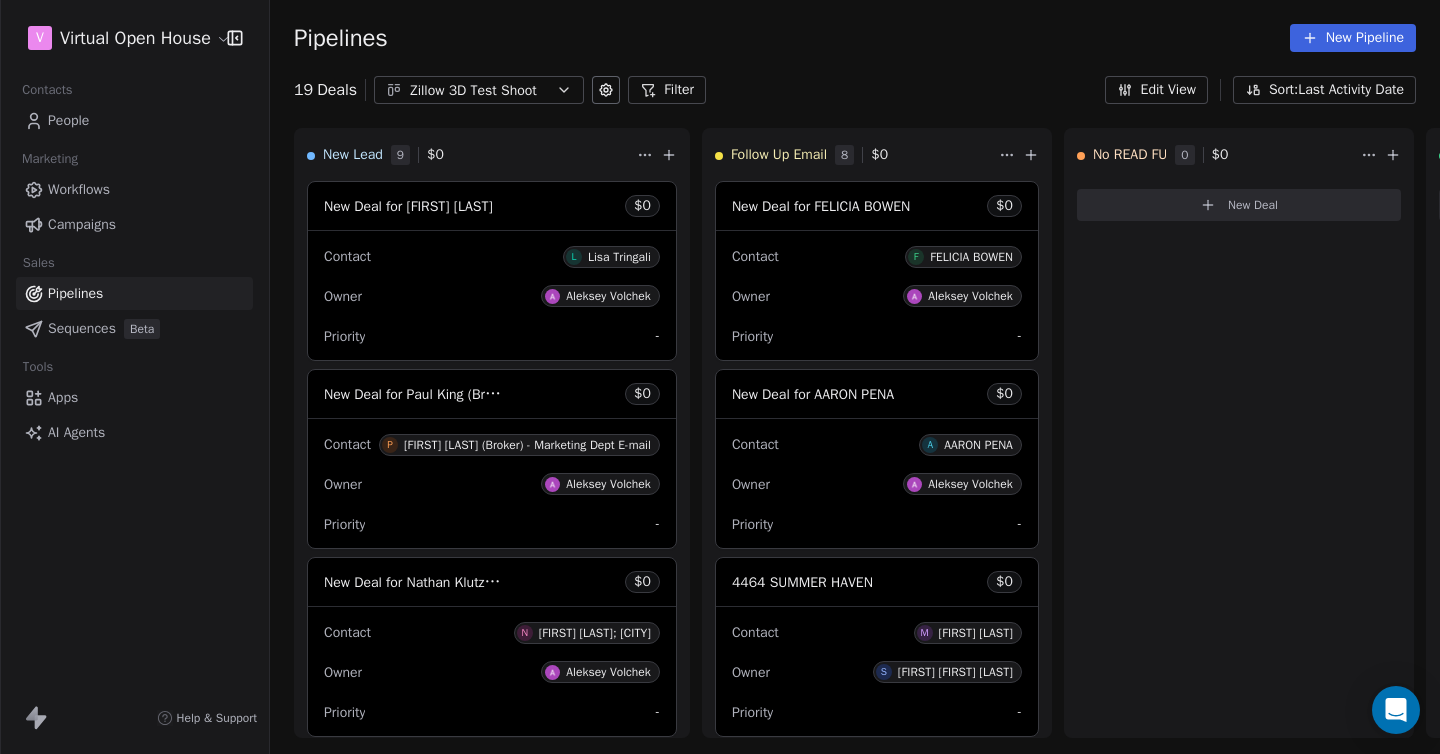 click on "People" at bounding box center [68, 120] 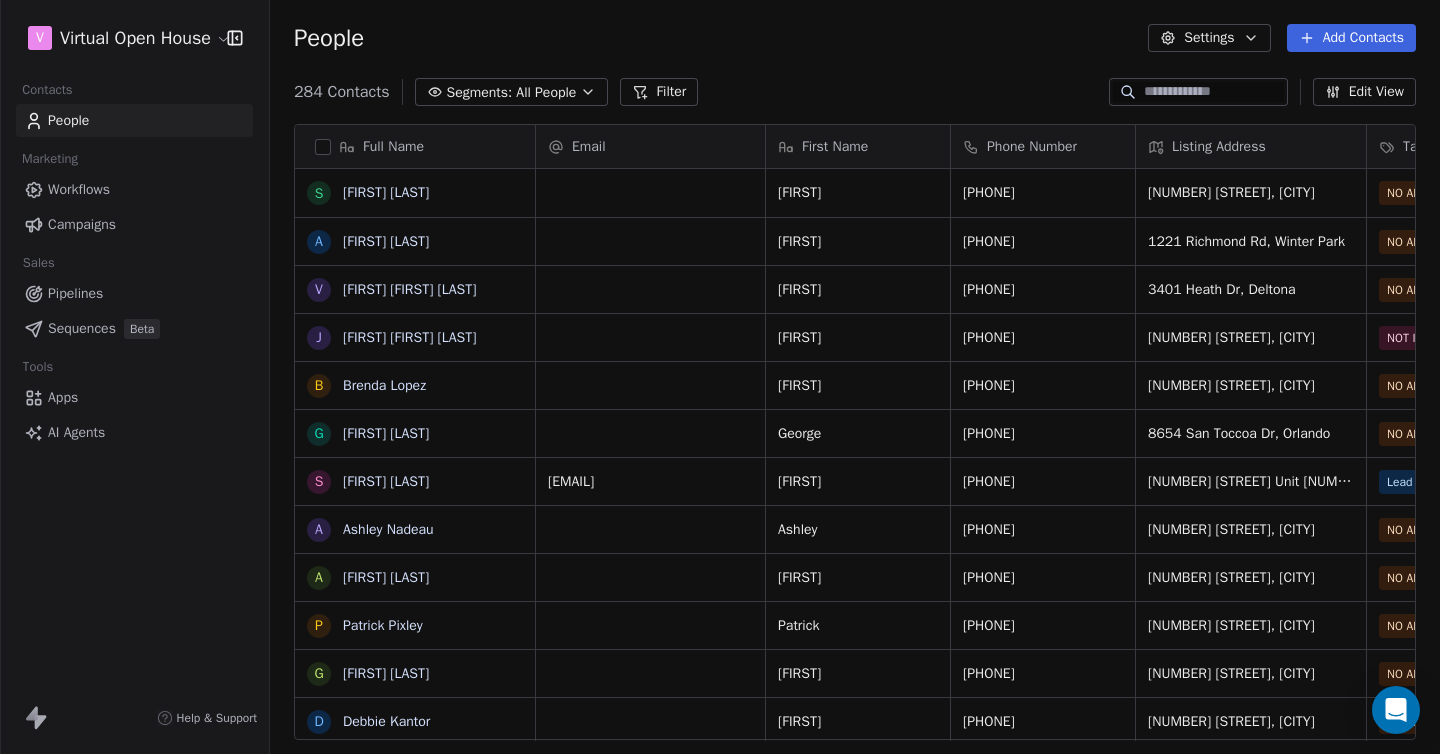 scroll, scrollTop: 1, scrollLeft: 1, axis: both 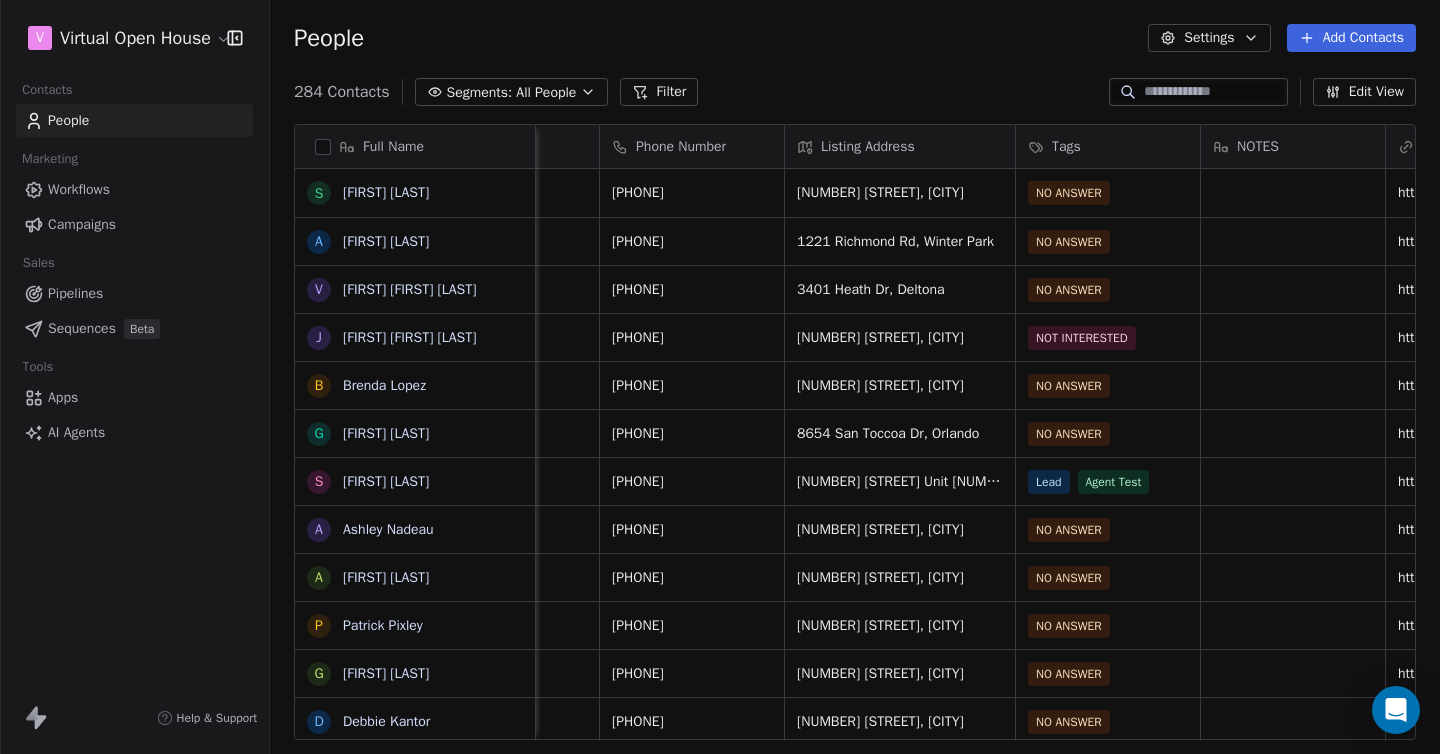 click on "People" at bounding box center [68, 120] 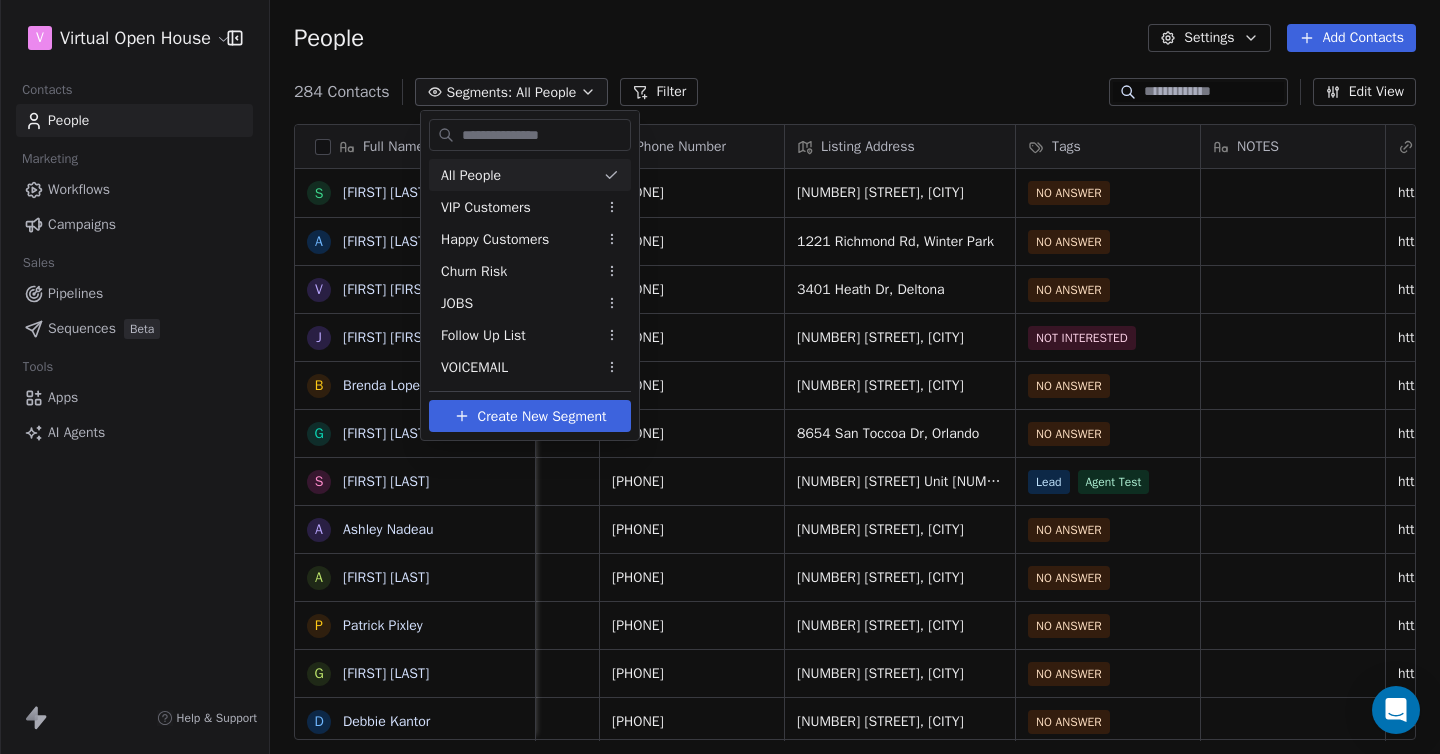 click on "All People" at bounding box center (471, 175) 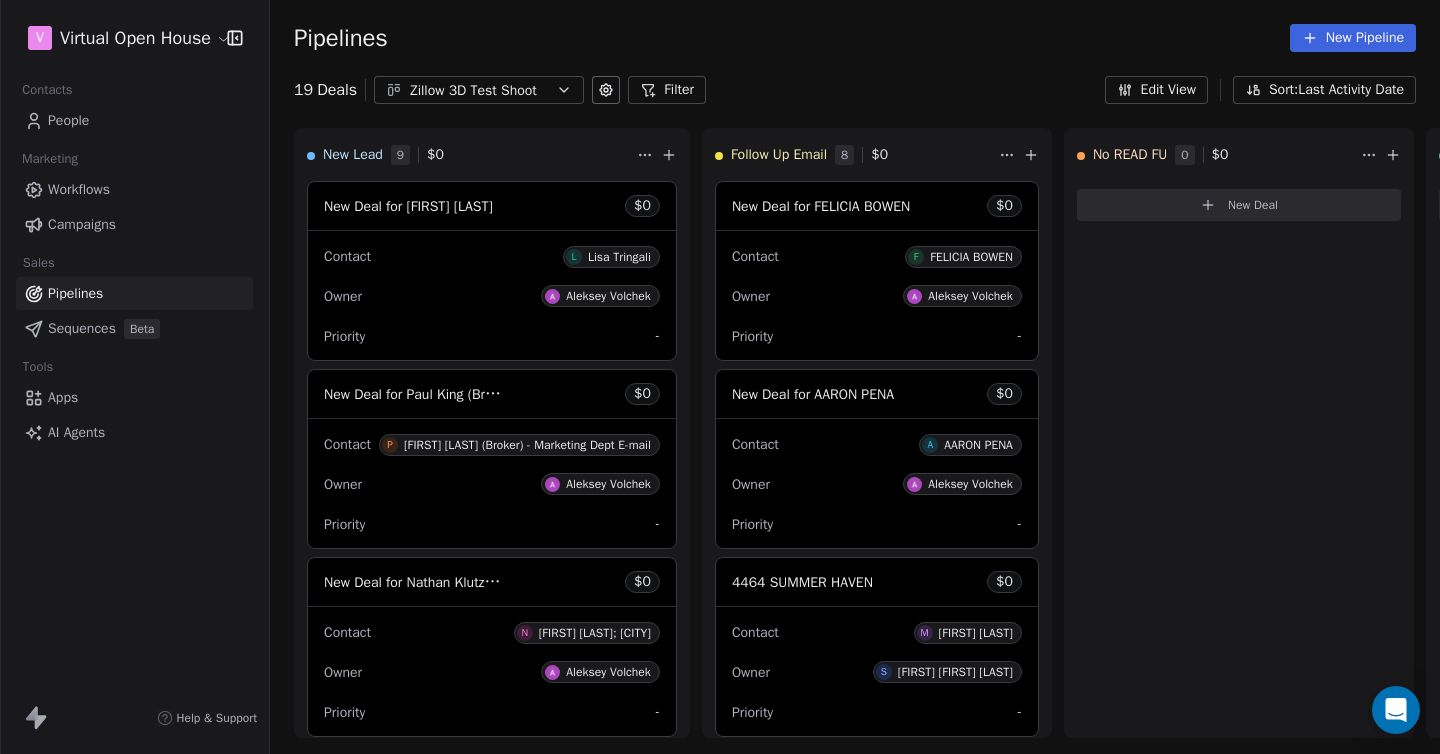 click on "People" at bounding box center (68, 120) 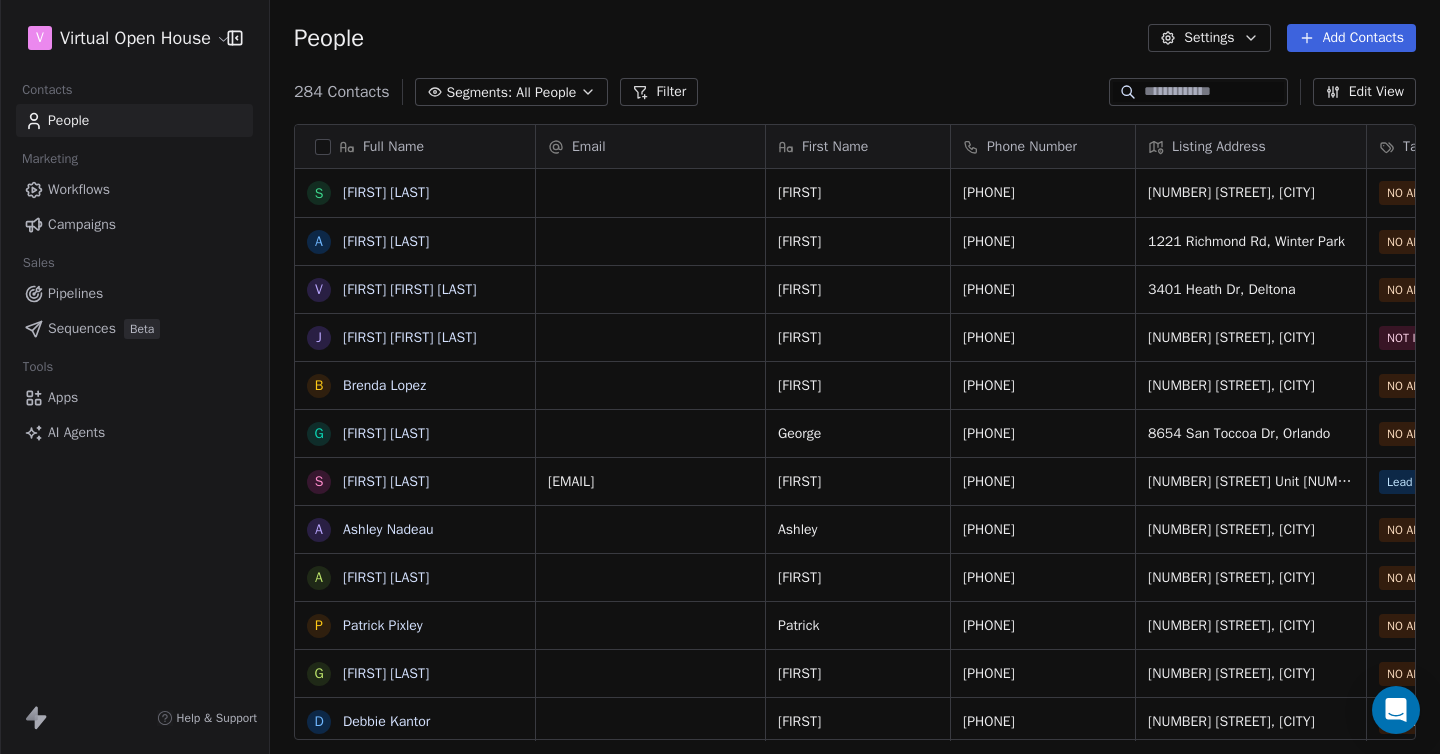 click on "Pipelines" at bounding box center (75, 293) 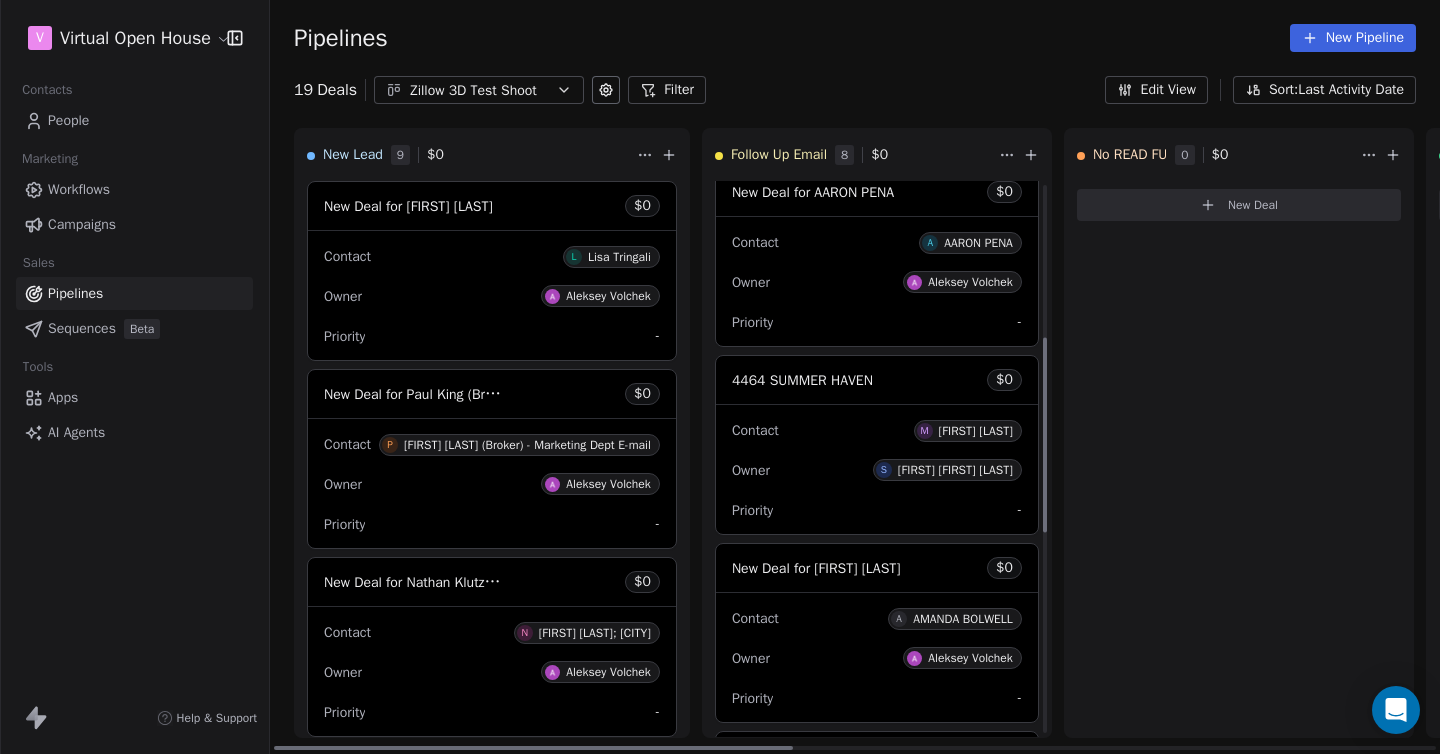 scroll, scrollTop: 0, scrollLeft: 0, axis: both 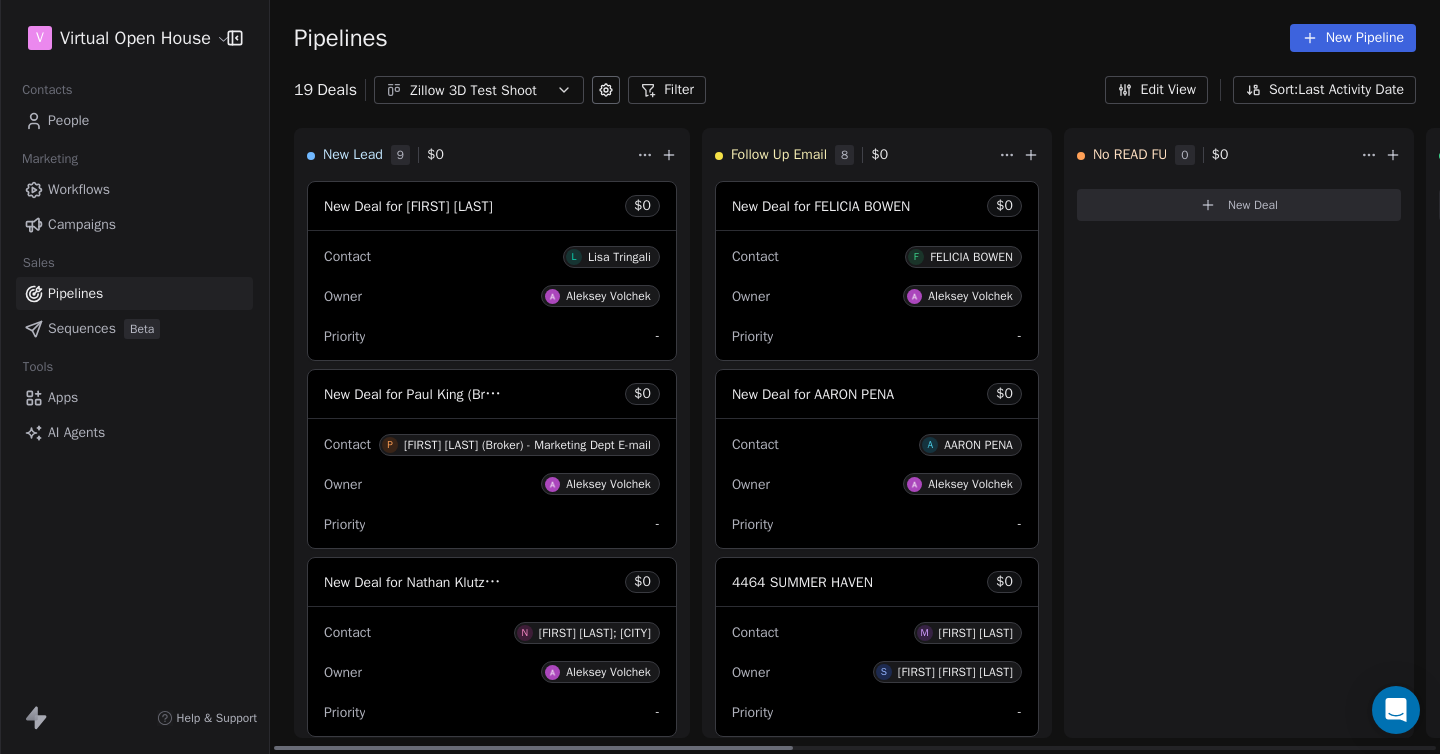 click on "New Deal for [FIRST] [LAST] $ 0 Contact L [FIRST] [LAST] Owner Aleksey Volchek Priority - New Deal for [FIRST] [LAST] (Broker) - Marketing Dept E-mail $ 0 Contact P [FIRST] [LAST] (Broker) - Marketing Dept E-mail Owner Aleksey Volchek Priority - New Deal for [FIRST] [LAST]; [CITY] $ 0 Contact N [FIRST] [LAST]; [CITY] Owner Aleksey Volchek Priority - New Deal for [FIRST] [LAST] $ 0 Contact K [FIRST] [LAST] Owner Aleksey Volchek Priority - New Deal for [FIRST] [LAST] $ 0 Contact K [FIRST] [LAST] Owner Aleksey Volchek Priority - New Deal for [FIRST] [LAST] $ 0 Contact V [FIRST] [LAST] Owner Aleksey Volchek Priority - New Deal for [FIRST] [LAST] $ 0 Contact L [FIRST] [LAST] Owner Aleksey Volchek Priority - New Deal for [FIRST] [LAST] -" at bounding box center (720, 377) 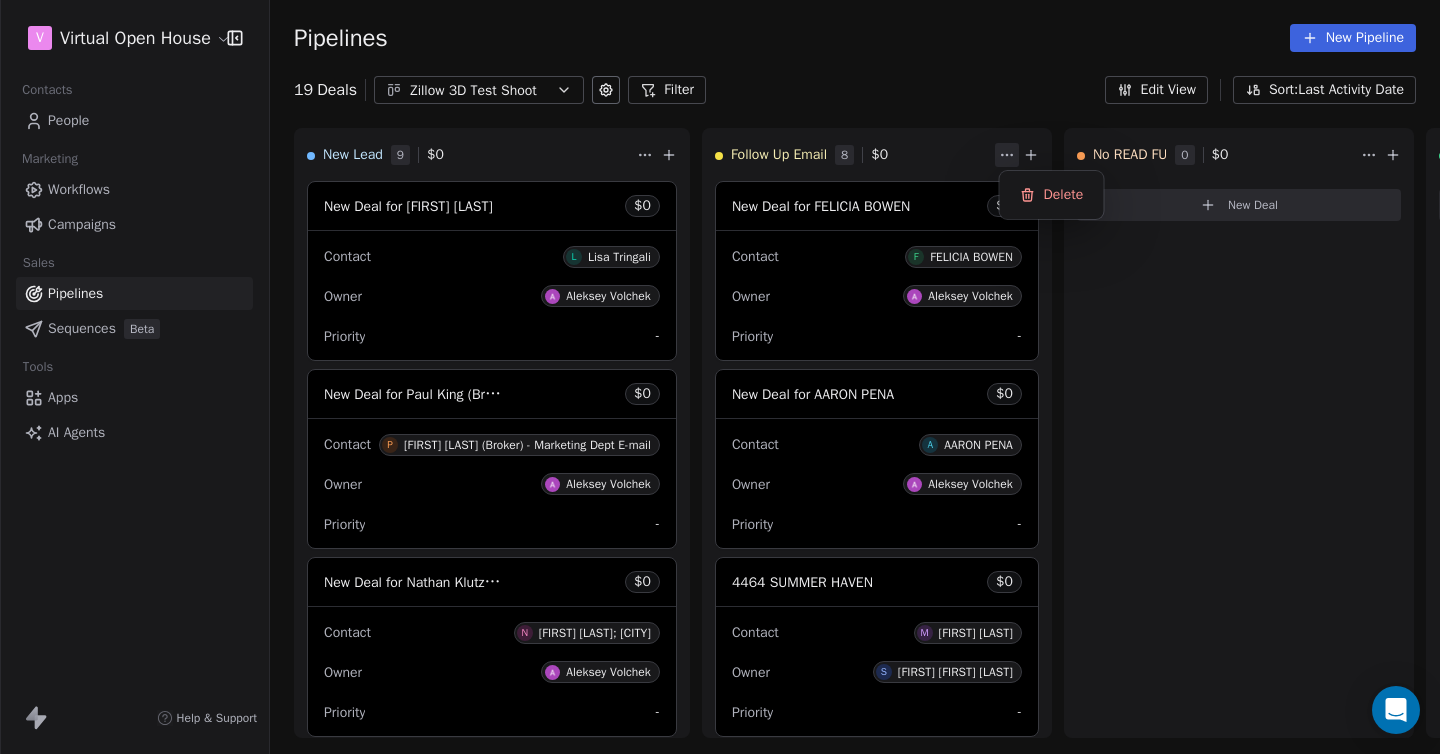 click on "New Deal for [FIRST] [LAST] $ 0 Contact L [FIRST] [LAST] Owner Aleksey Volchek Priority - New Deal for [FIRST] [LAST] (Broker) - Marketing Dept E-mail $ 0 Contact P [FIRST] [LAST] (Broker) - Marketing Dept E-mail Owner Aleksey Volchek Priority - New Deal for [FIRST] [LAST]; [CITY] $ 0 Contact N [FIRST] [LAST]; [CITY] Owner Aleksey Volchek Priority - New Deal for [FIRST] [LAST] $ 0 Contact K [FIRST] [LAST] Owner Aleksey Volchek Priority - New Deal for [FIRST] [LAST] $ 0 Contact K [FIRST] [LAST] Owner Aleksey Volchek Priority - New Deal for [FIRST] [LAST] $ 0 Contact V [FIRST] [LAST] Owner Aleksey Volchek Priority - New Deal for [FIRST] [LAST] $ 0 Contact L [FIRST] [LAST] Owner Aleksey Volchek Priority - New Deal for [FIRST] [LAST] -" at bounding box center [720, 377] 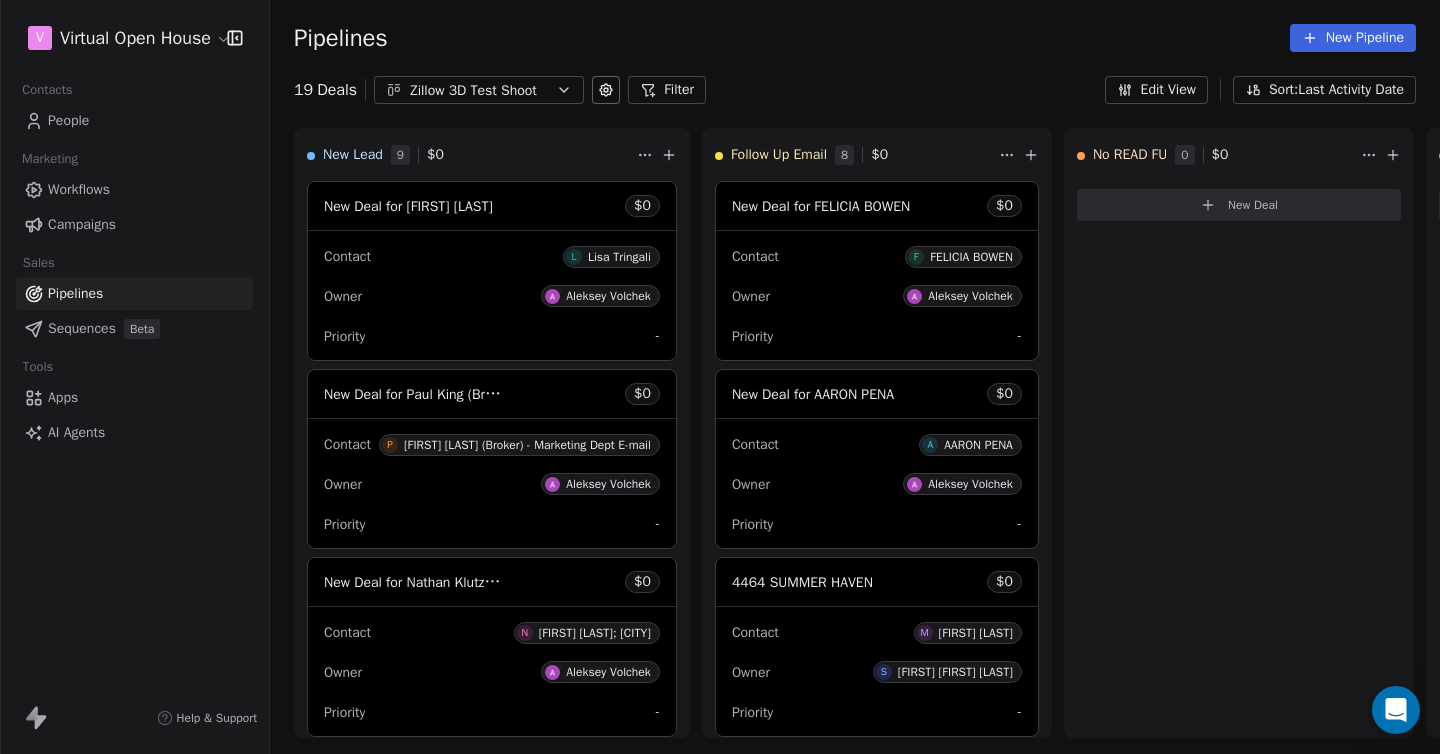 click on "Sort:  Last Activity Date" at bounding box center (1324, 90) 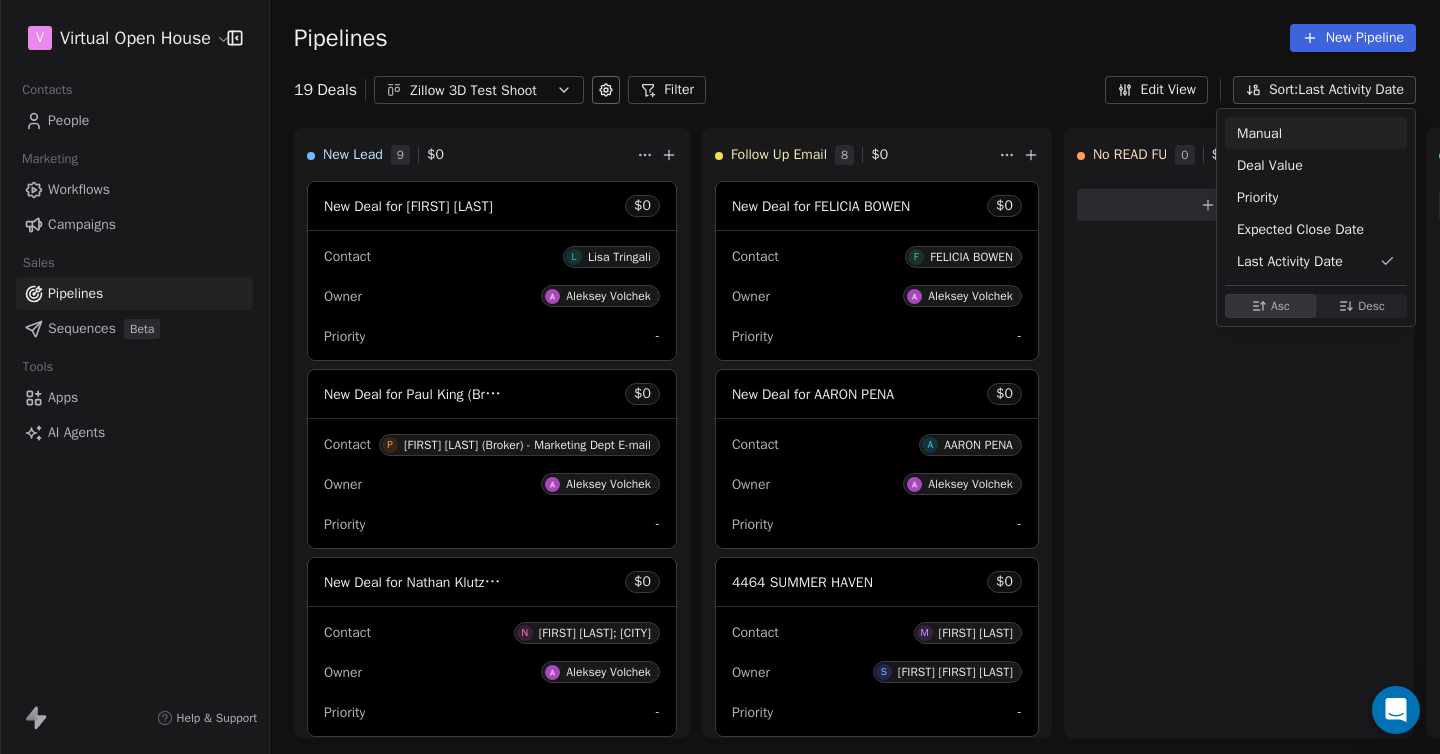 click on "Manual" at bounding box center [1259, 133] 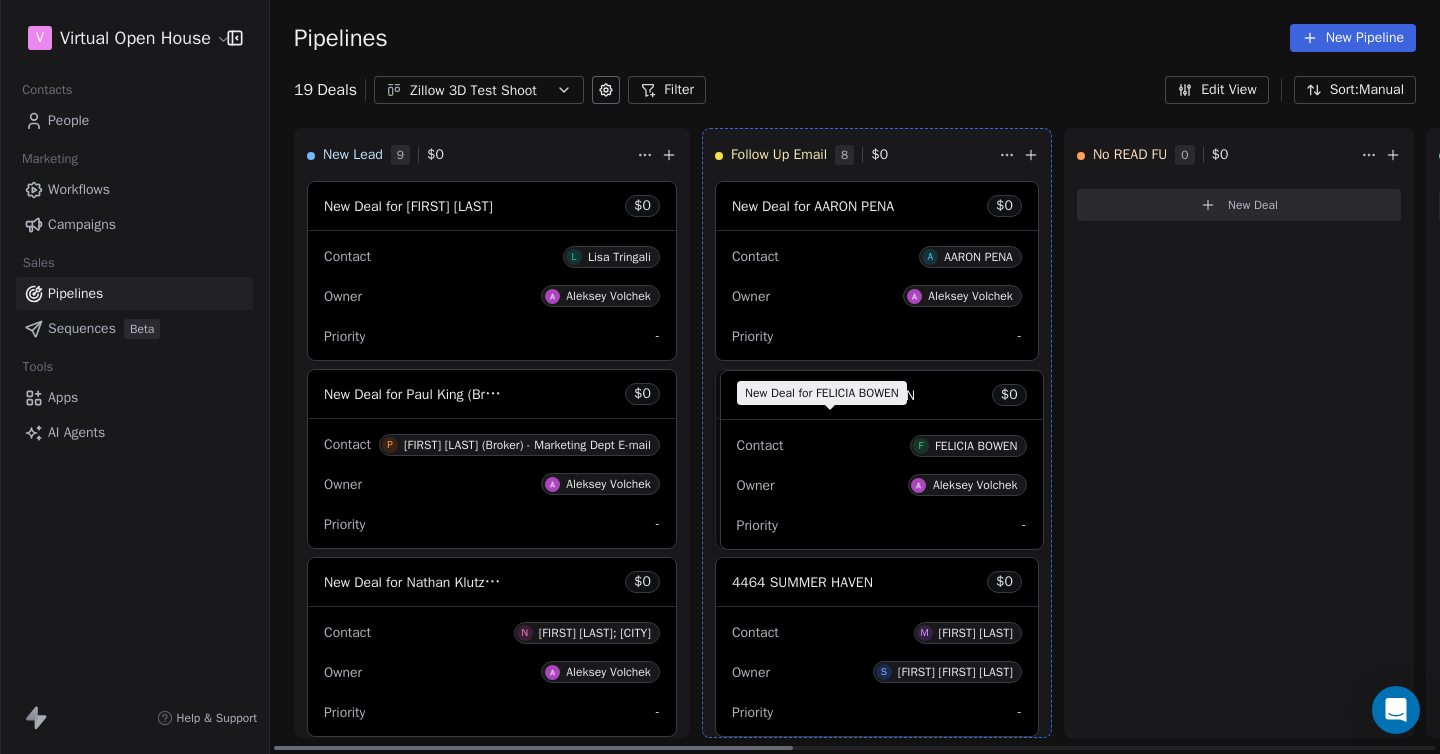 drag, startPoint x: 841, startPoint y: 207, endPoint x: 844, endPoint y: 422, distance: 215.02094 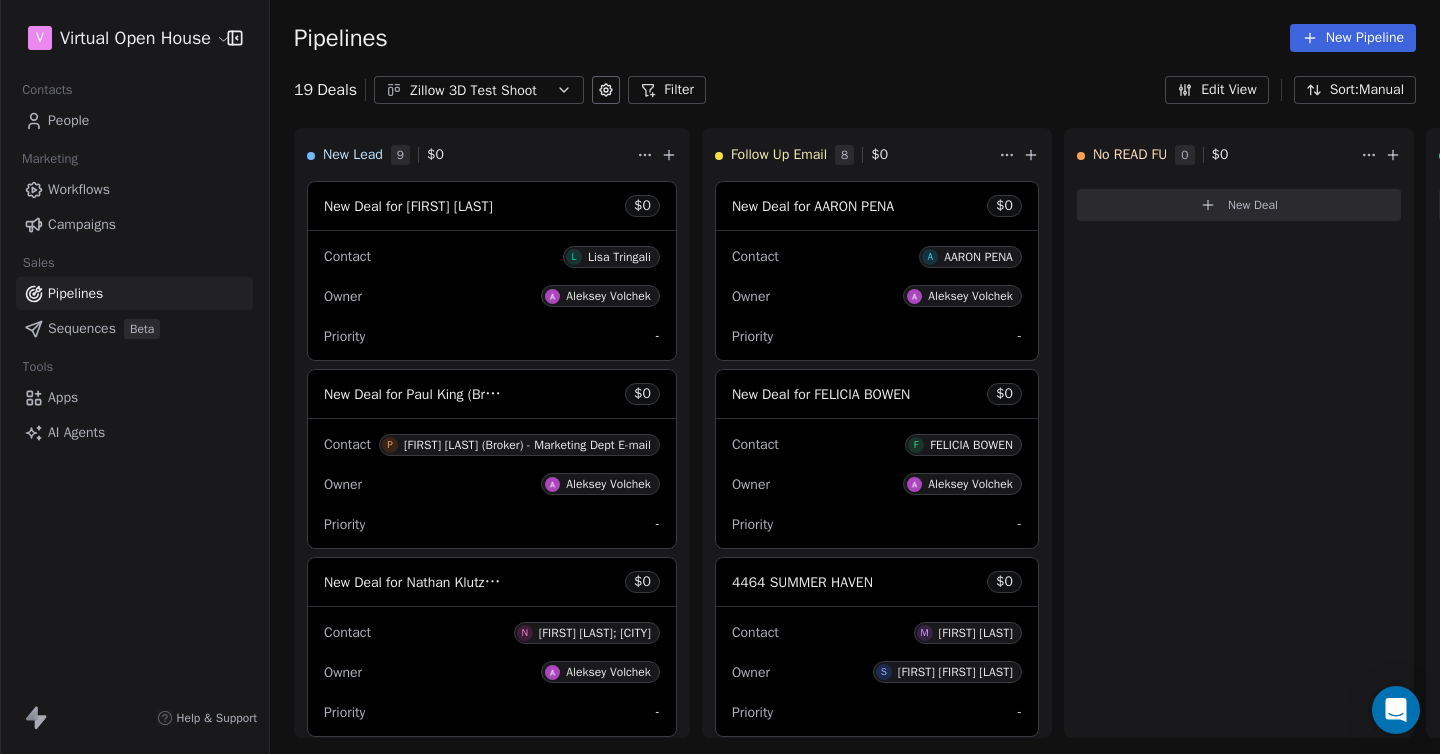 click on "Sort:  Manual" at bounding box center (1355, 90) 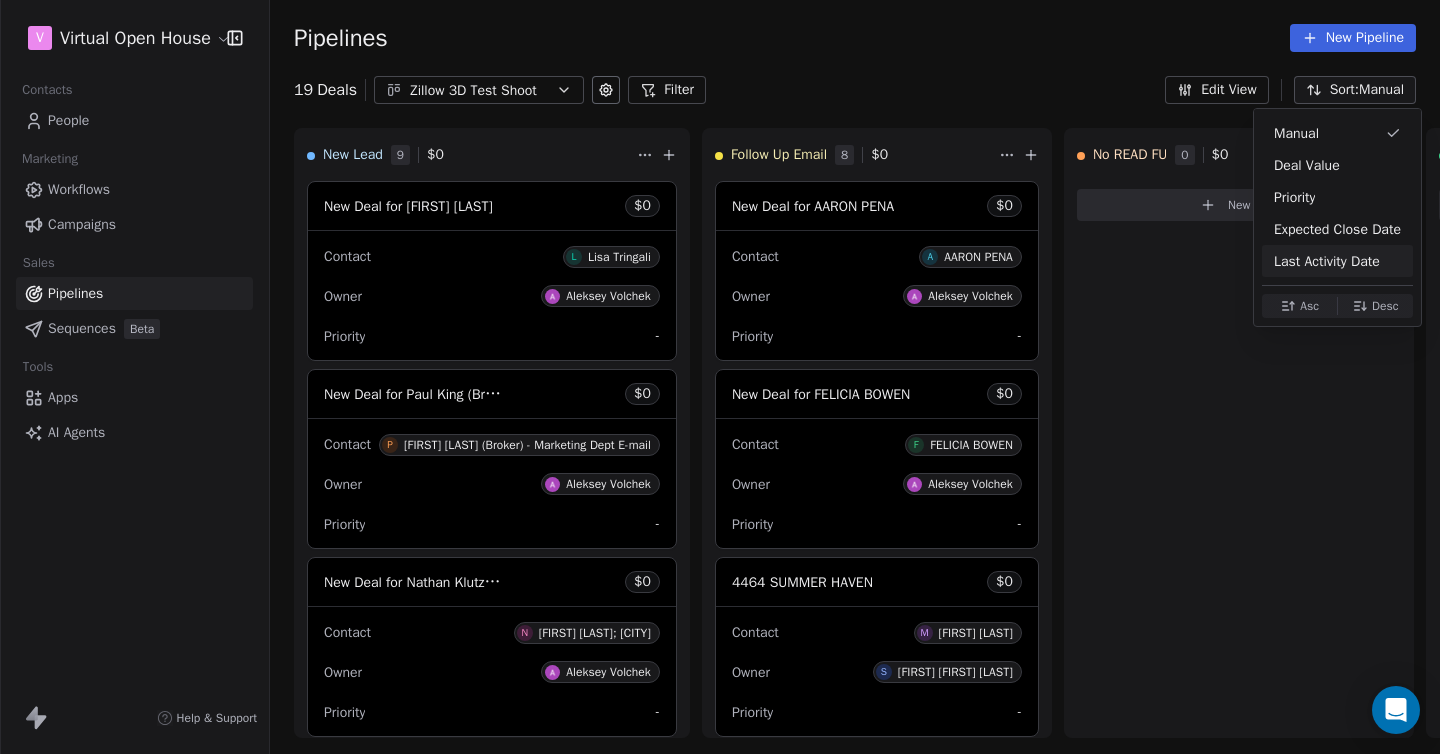 click on "Last Activity Date" at bounding box center (1327, 261) 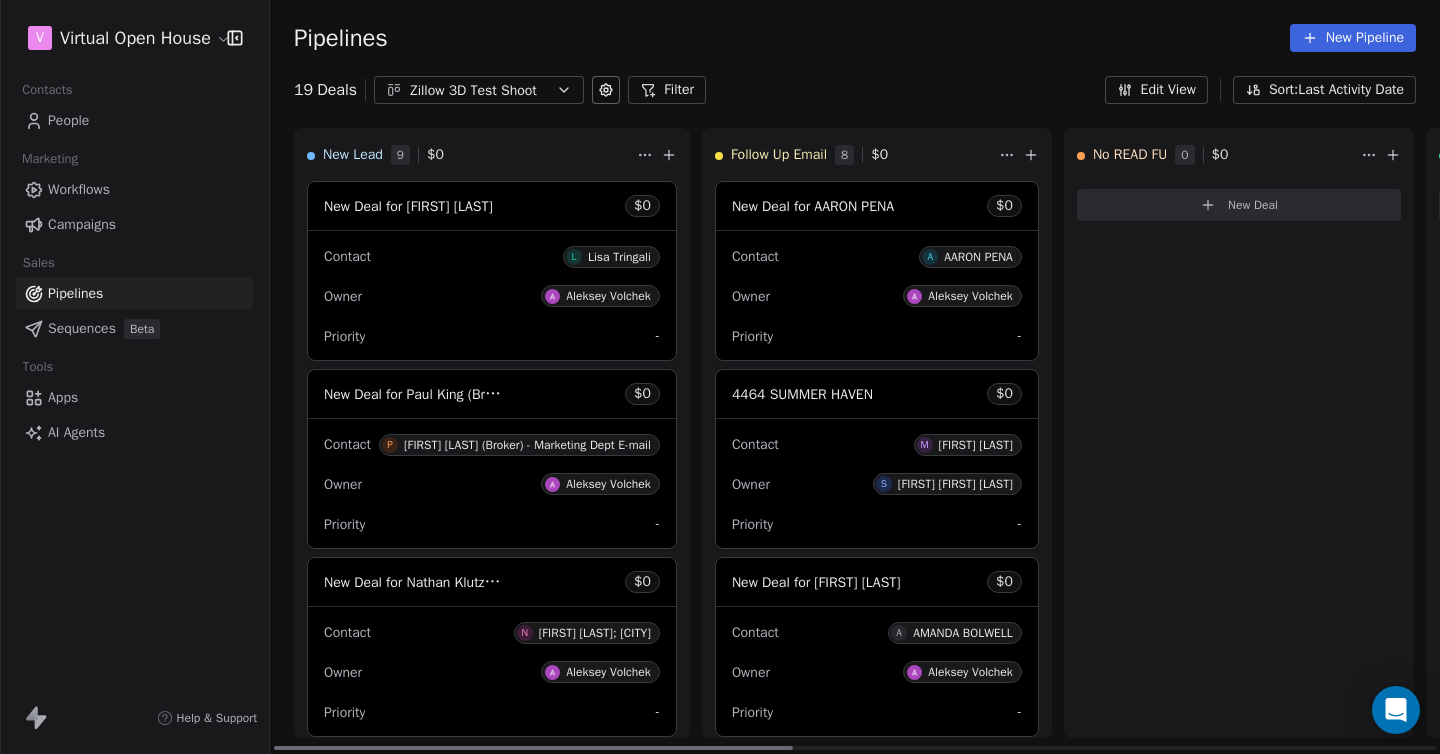 click on "[FIRST] [LAST]" at bounding box center (970, 257) 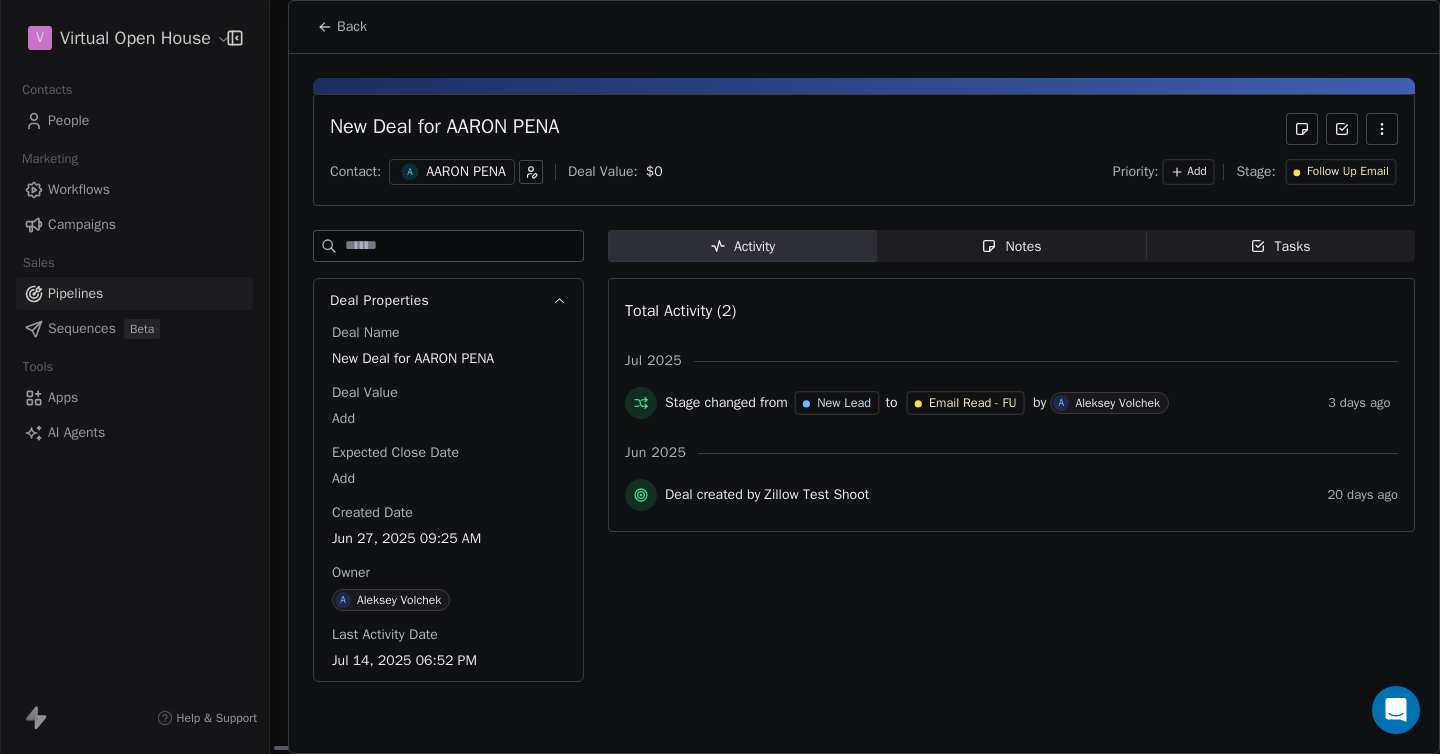 click 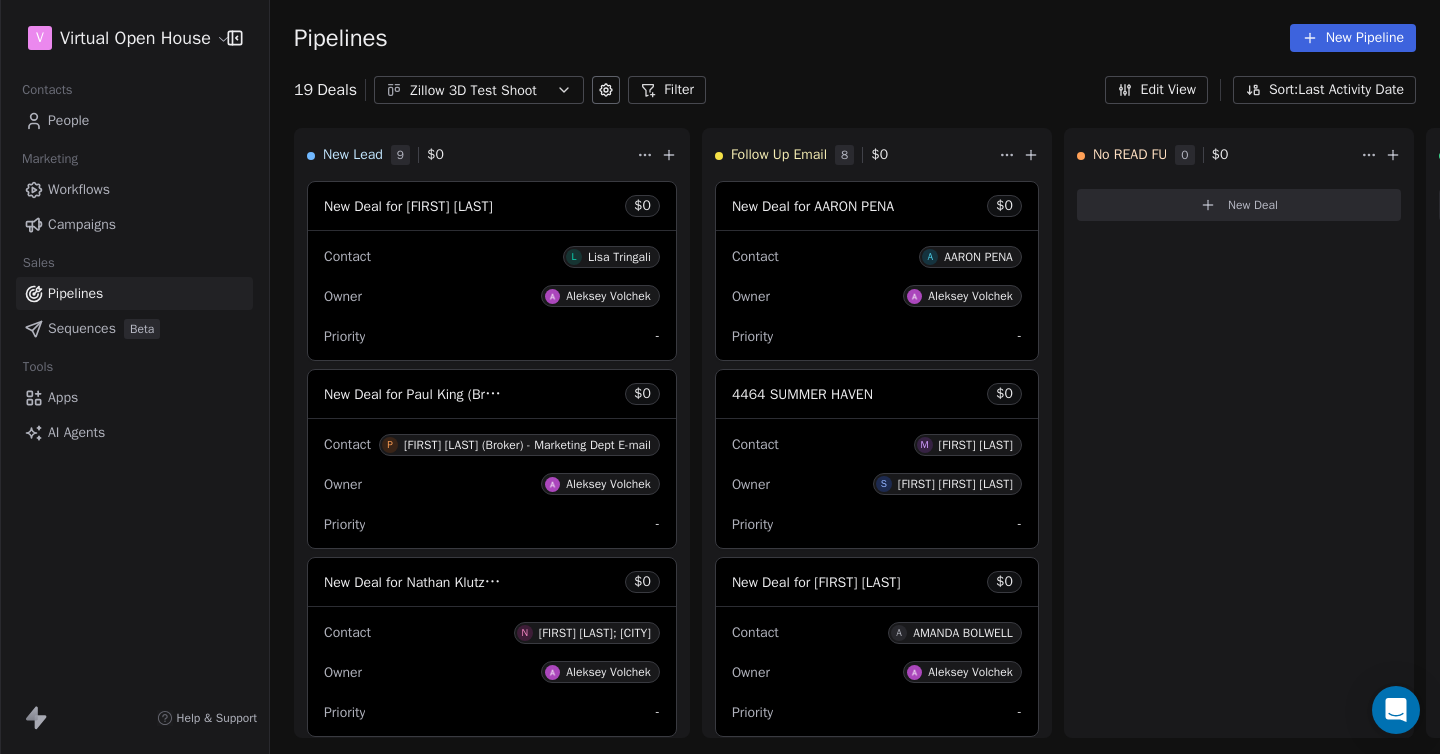 click on "Sort:  Last Activity Date" at bounding box center (1324, 90) 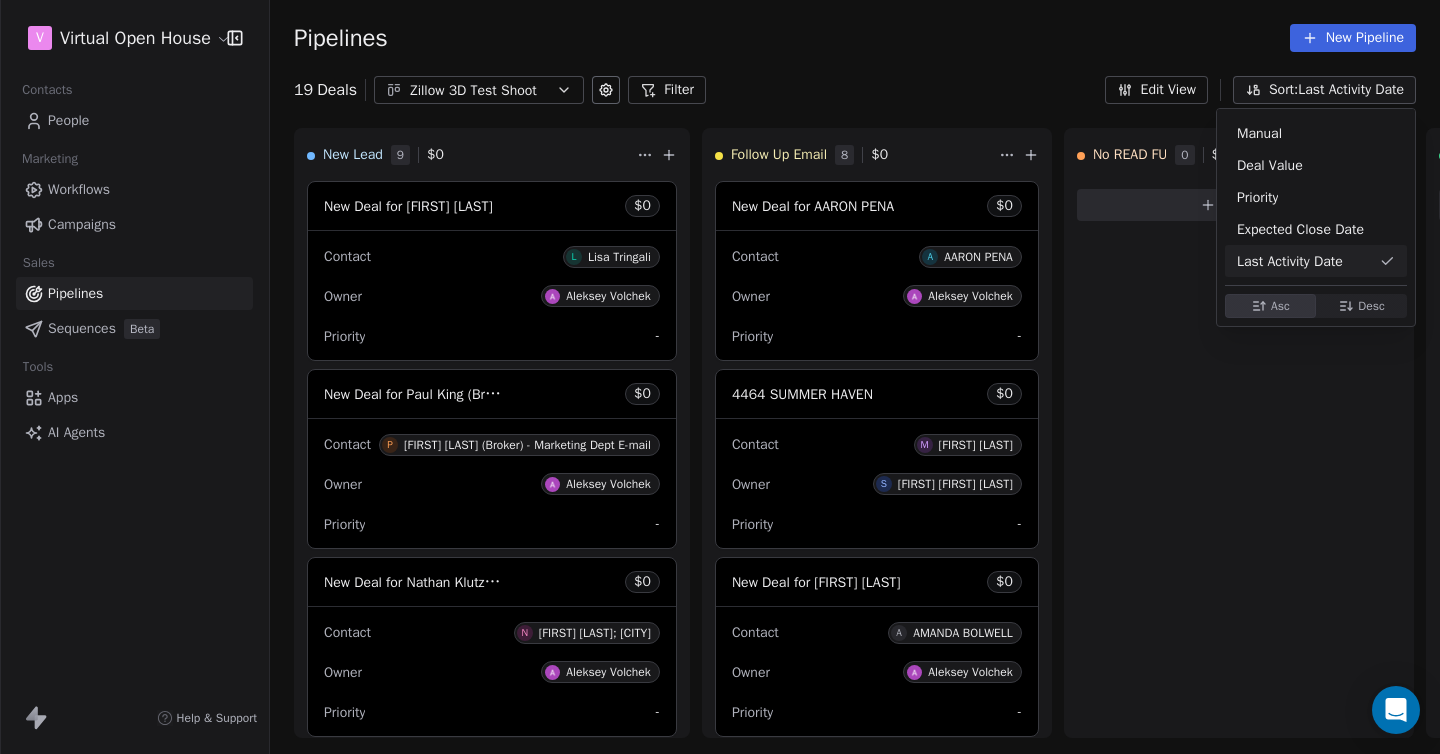 click on "Desc" at bounding box center (1371, 306) 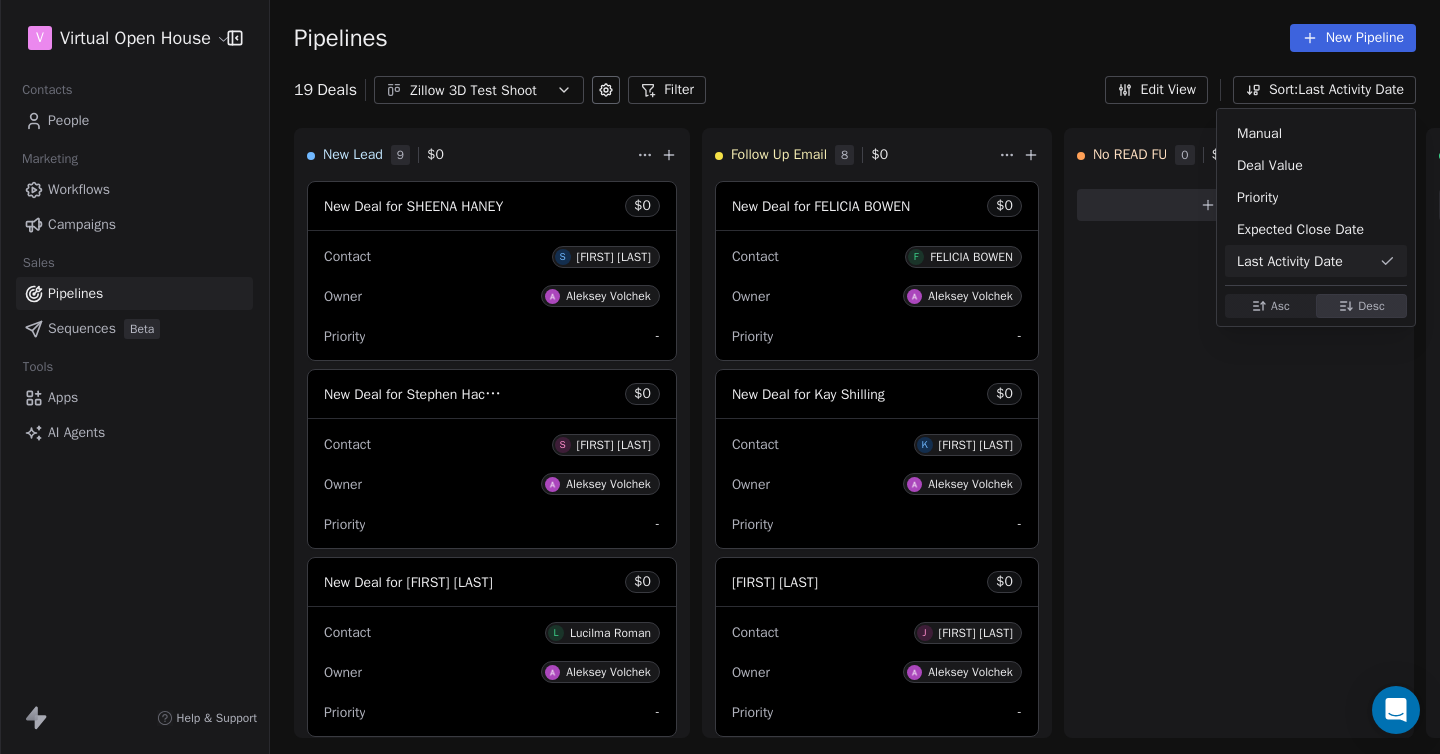 click on "New Deal for [FIRST] [LAST] $ 0 Contact S [FIRST] [LAST] Owner Aleksey Volchek Priority - New Deal for [FIRST] [LAST] $ 0 Contact S [FIRST] [LAST] Owner Aleksey Volchek Priority - New Deal for [FIRST] [LAST] $ 0 Contact L [FIRST] [LAST] Owner Aleksey Volchek Priority - New Deal for [FIRST] [LAST] $ 0 Contact V [FIRST] [LAST] Owner Aleksey Volchek Priority - New Deal for [FIRST] [LAST] $ 0 Contact K [FIRST] [LAST] Owner Aleksey Volchek Priority - New Deal for [FIRST] [LAST] $ 0 Contact K [FIRST] [LAST] Owner Aleksey Volchek Priority - New Deal for [FIRST] [LAST]; [CITY] $ 0 Contact N [FIRST] [LAST]; [CITY] Owner Aleksey Volchek Priority - New Deal for [FIRST] [LAST] (Broker) - Marketing Dept E-mail $ 0 Contact P [FIRST] [LAST] (Broker) - Marketing Dept E-mail -" at bounding box center [720, 377] 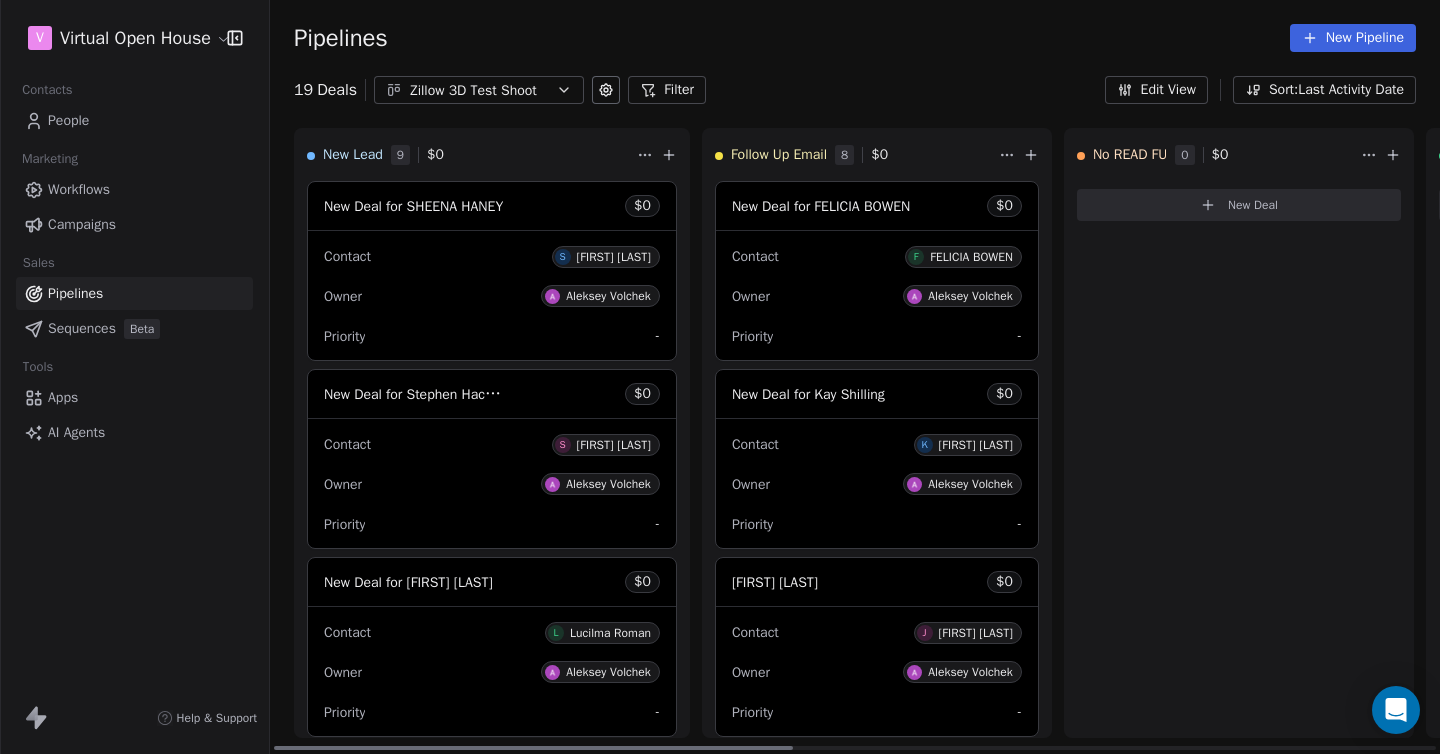click on "FELICIA BOWEN" at bounding box center [971, 257] 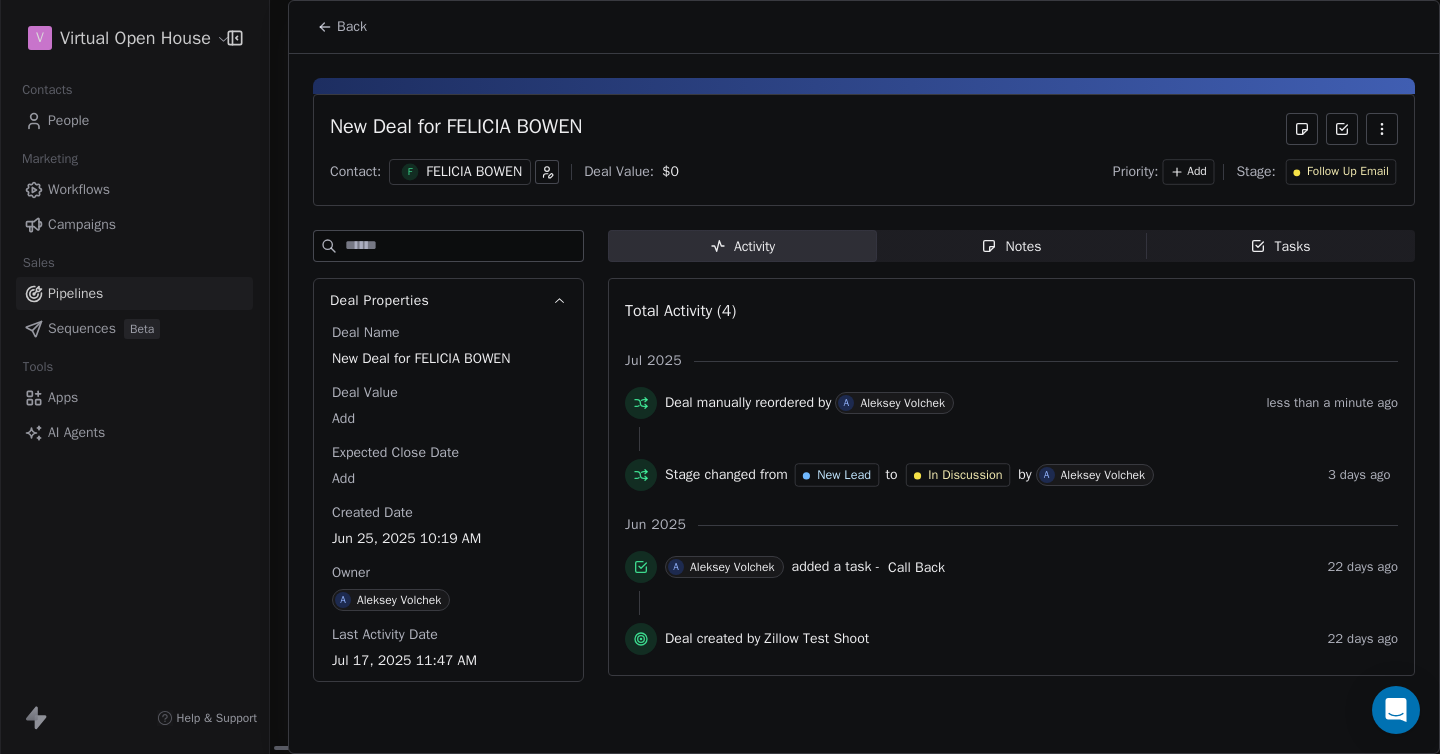 click on "Back" at bounding box center [352, 27] 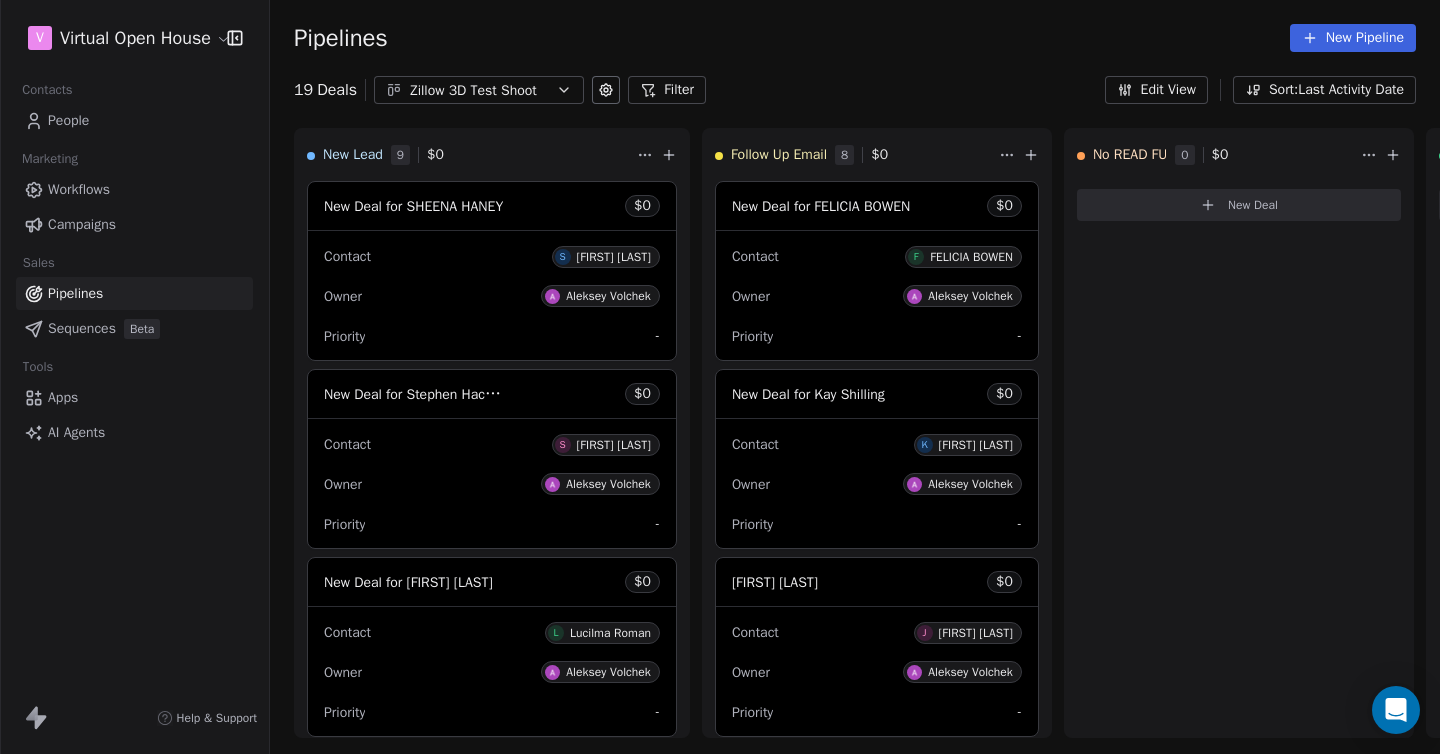 click on "Sort:  Last Activity Date" at bounding box center [1324, 90] 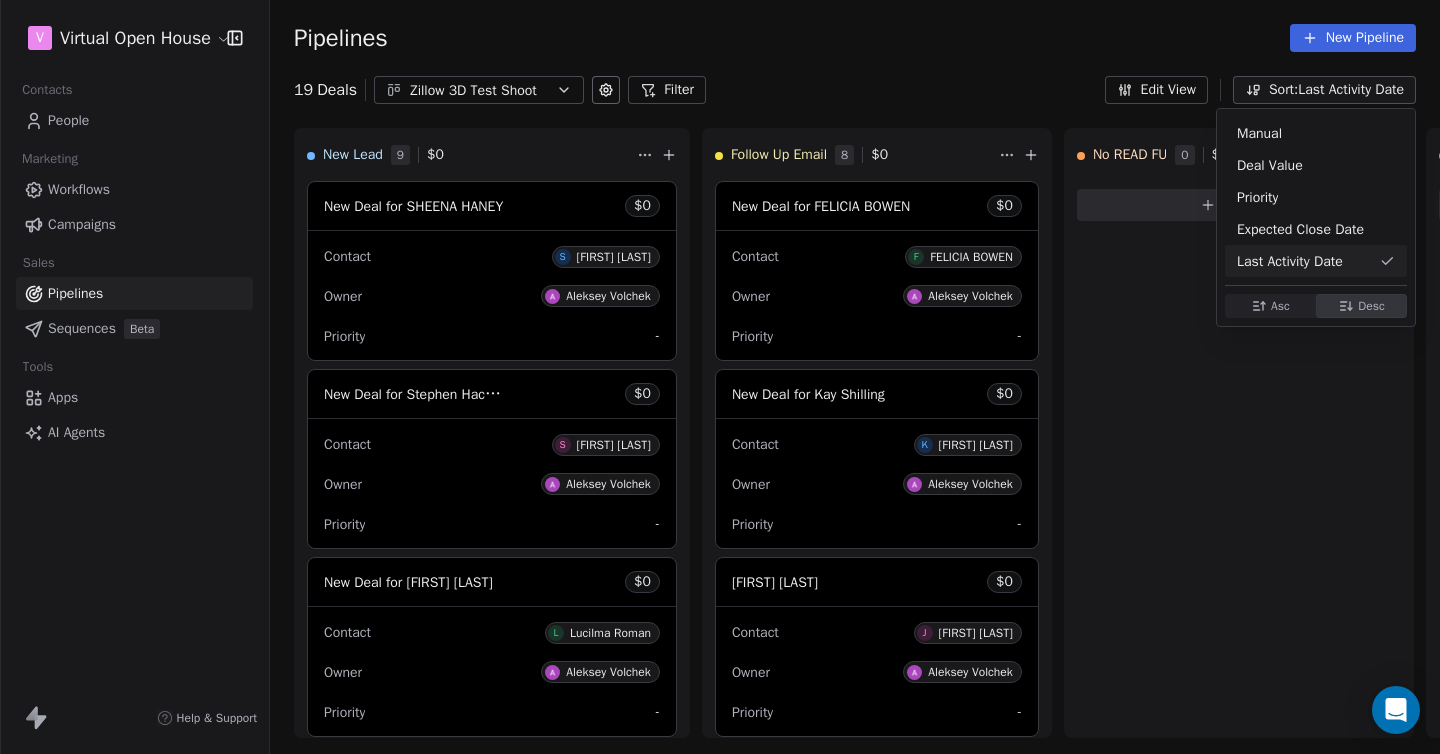 click on "Asc" at bounding box center [1280, 306] 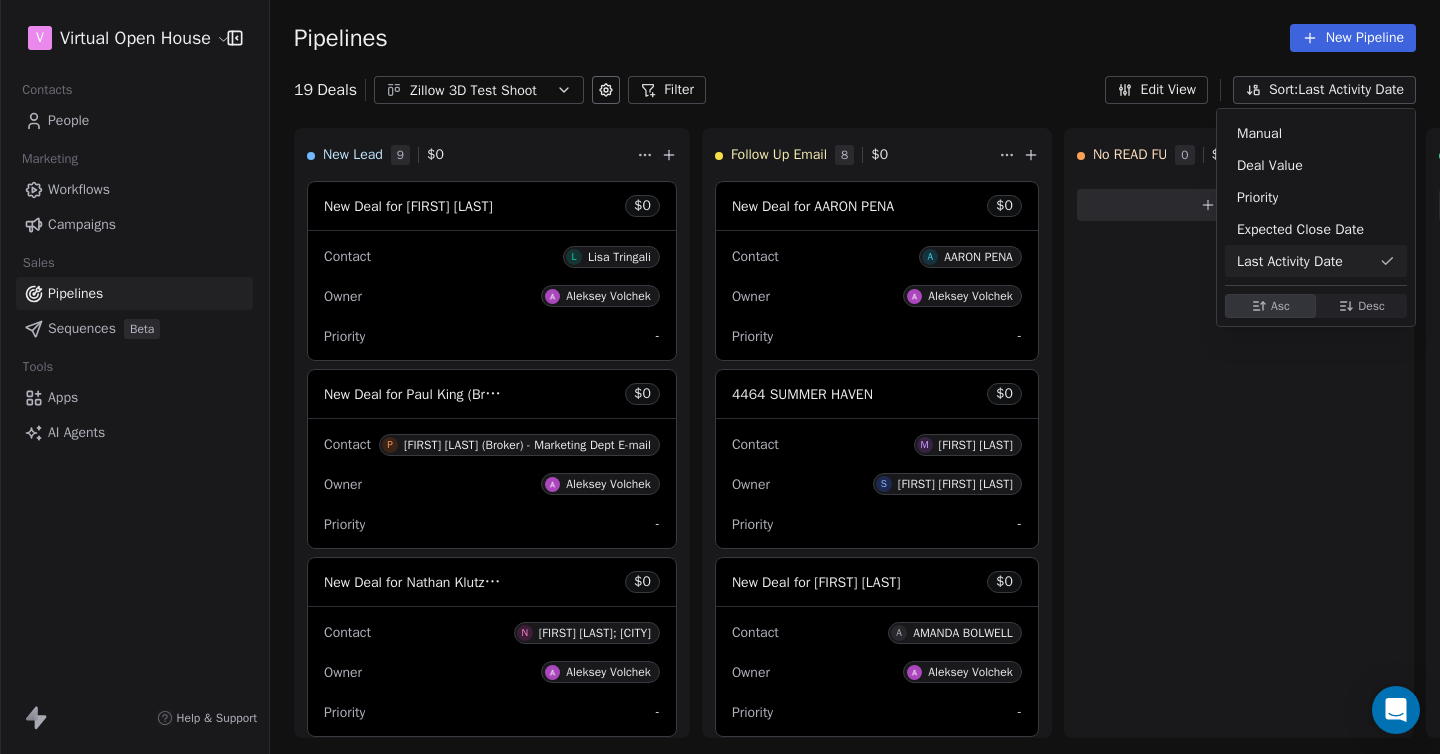 click on "New Deal for [FIRST] [LAST] $ 0 Contact L [FIRST] [LAST] Owner Aleksey Volchek Priority - New Deal for [FIRST] [LAST] (Broker) - Marketing Dept E-mail $ 0 Contact P [FIRST] [LAST] (Broker) - Marketing Dept E-mail Owner Aleksey Volchek Priority - New Deal for [FIRST] [LAST]; [CITY] $ 0 Contact N [FIRST] [LAST]; [CITY] Owner Aleksey Volchek Priority - New Deal for [FIRST] [LAST] $ 0 Contact K [FIRST] [LAST] Owner Aleksey Volchek Priority - New Deal for [FIRST] [LAST] $ 0 Contact K [FIRST] [LAST] Owner Aleksey Volchek Priority - New Deal for [FIRST] [LAST] $ 0 Contact V [FIRST] [LAST] Owner Aleksey Volchek Priority - New Deal for [FIRST] [LAST] $ 0 Contact L [FIRST] [LAST] Owner Aleksey Volchek Priority - New Deal for [FIRST] [LAST] -" at bounding box center [720, 377] 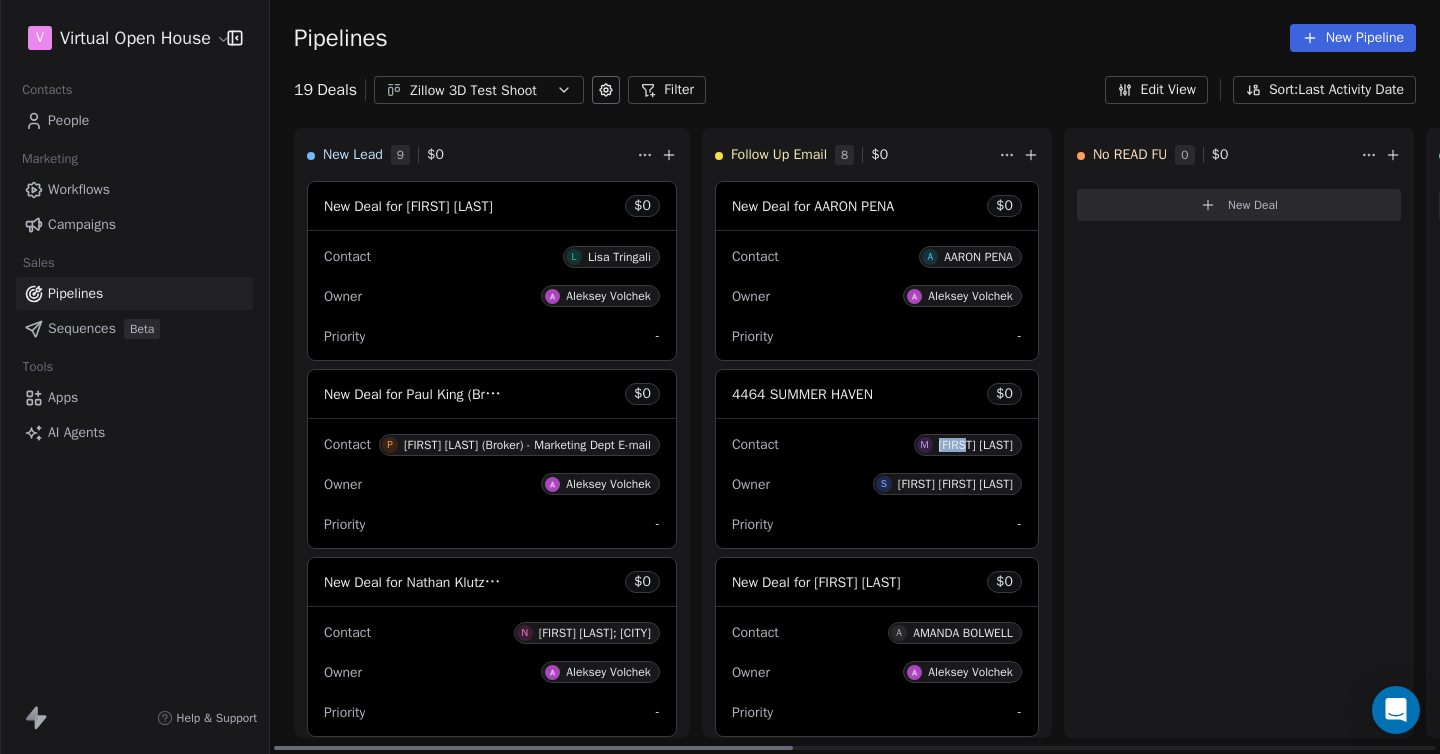 click on "[FIRST] [LAST]" at bounding box center (976, 445) 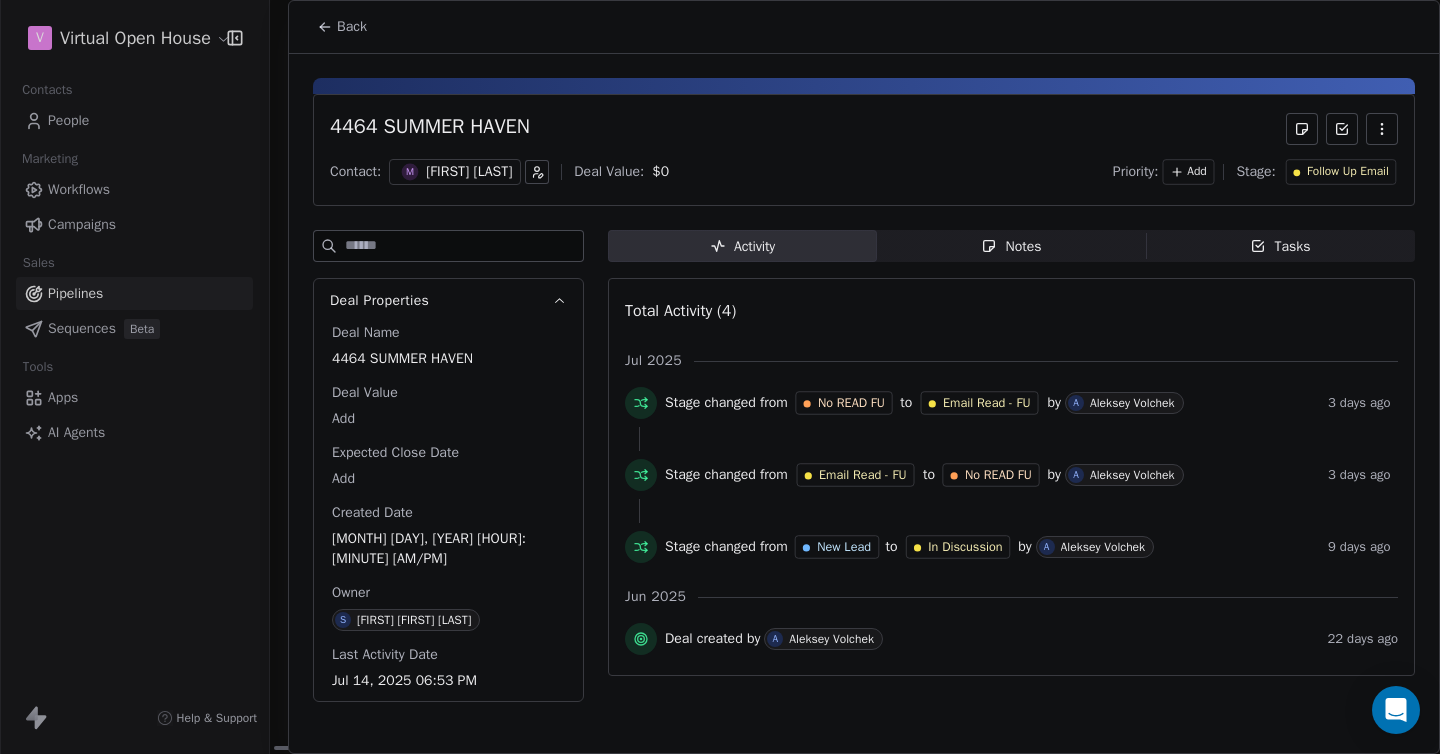 click on "Back" at bounding box center (352, 27) 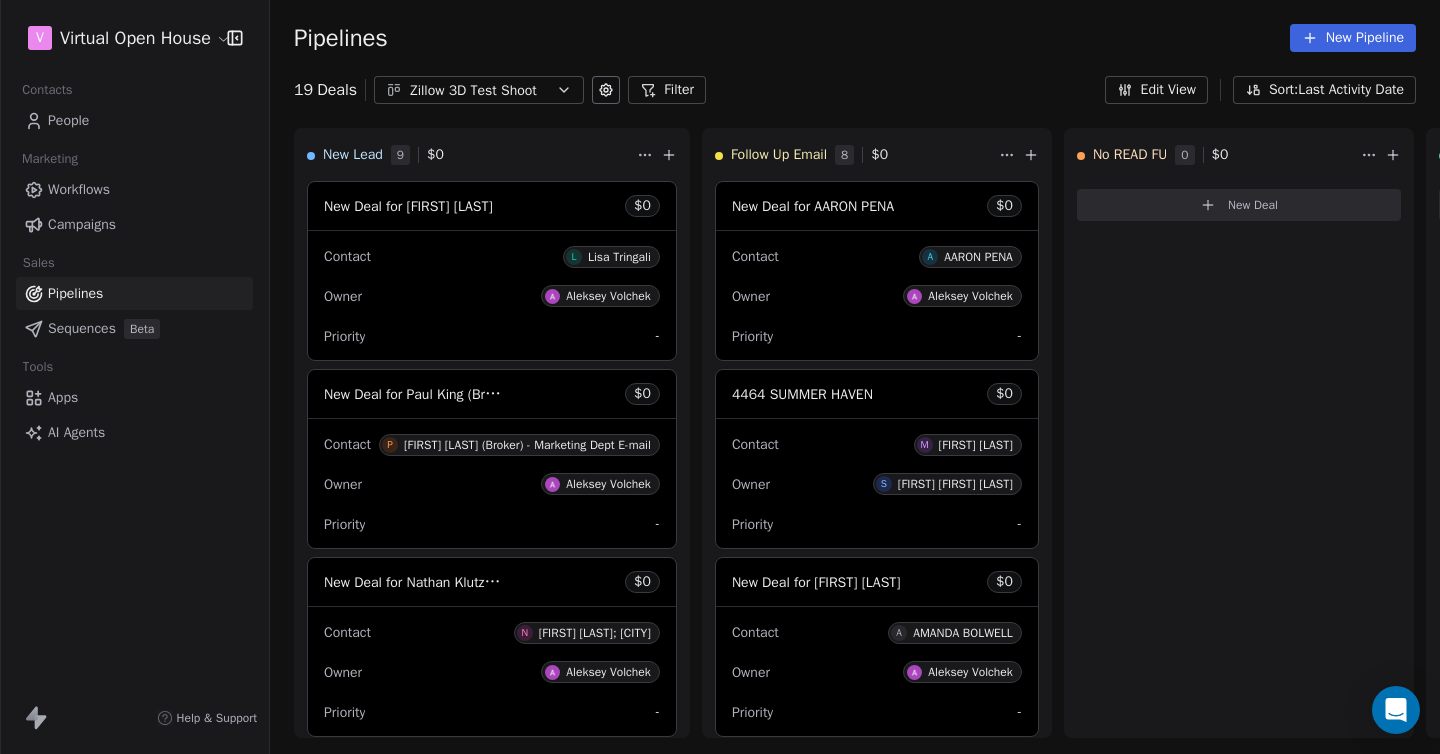 click on "Sort:  Last Activity Date" at bounding box center [1324, 90] 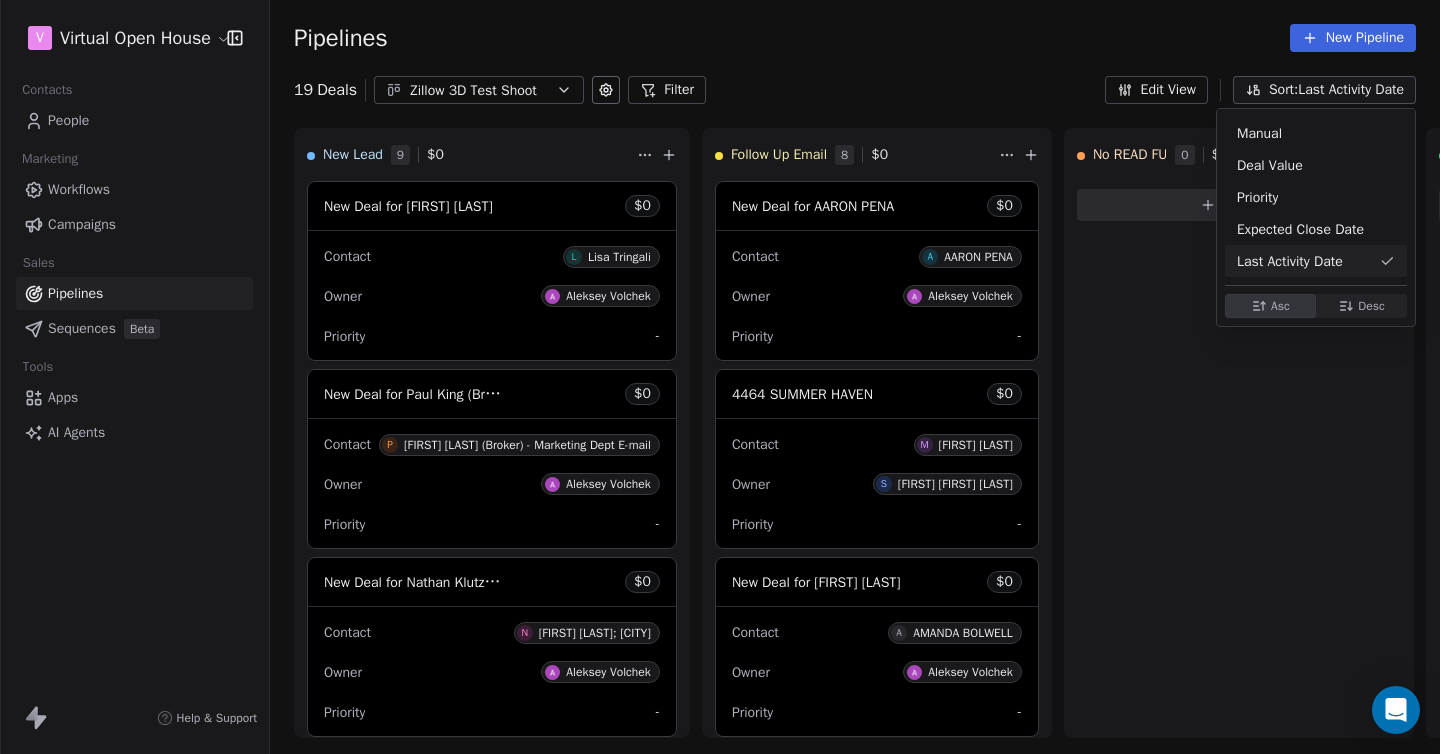 click on "Desc" at bounding box center (1371, 306) 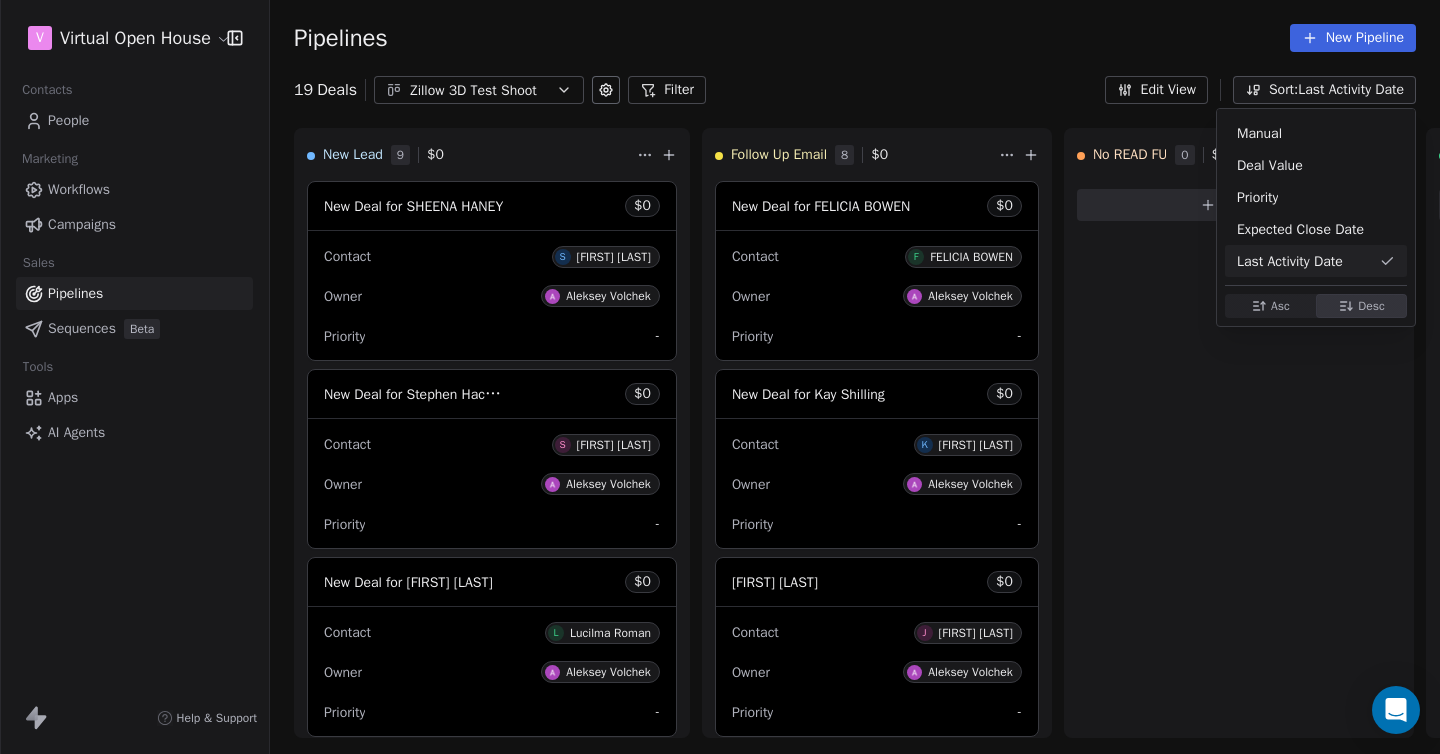 click on "New Deal for [FIRST] [LAST] $ 0 Contact S [FIRST] [LAST] Owner Aleksey Volchek Priority - New Deal for [FIRST] [LAST] $ 0 Contact S [FIRST] [LAST] Owner Aleksey Volchek Priority - New Deal for [FIRST] [LAST] $ 0 Contact L [FIRST] [LAST] Owner Aleksey Volchek Priority - New Deal for [FIRST] [LAST] $ 0 Contact V [FIRST] [LAST] Owner Aleksey Volchek Priority - New Deal for [FIRST] [LAST] $ 0 Contact K [FIRST] [LAST] Owner Aleksey Volchek Priority - New Deal for [FIRST] [LAST] $ 0 Contact K [FIRST] [LAST] Owner Aleksey Volchek Priority - New Deal for [FIRST] [LAST]; [CITY] $ 0 Contact N [FIRST] [LAST]; [CITY] Owner Aleksey Volchek Priority - New Deal for [FIRST] [LAST] (Broker) - Marketing Dept E-mail $ 0 Contact P [FIRST] [LAST] (Broker) - Marketing Dept E-mail -" at bounding box center (720, 396) 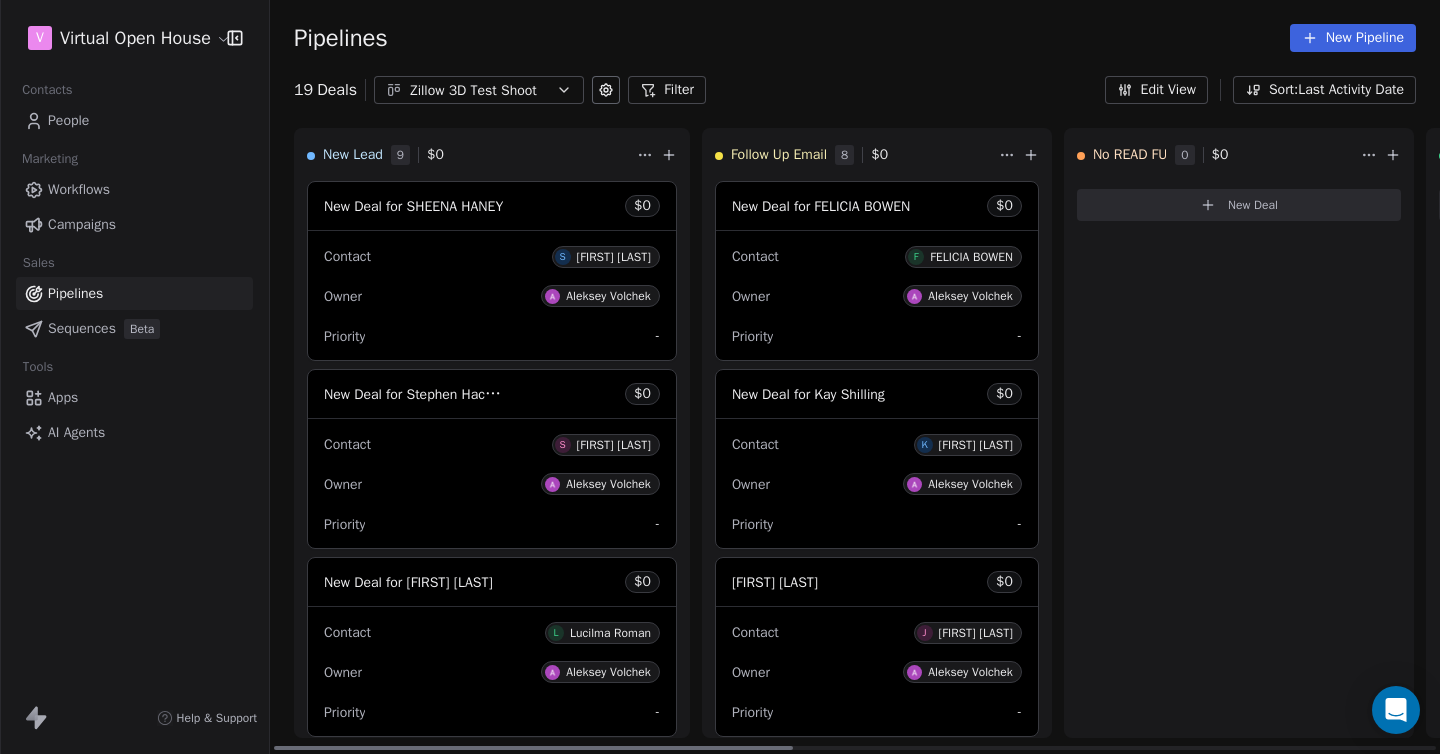 click on "Contact [FIRST] [LAST]" at bounding box center [877, 443] 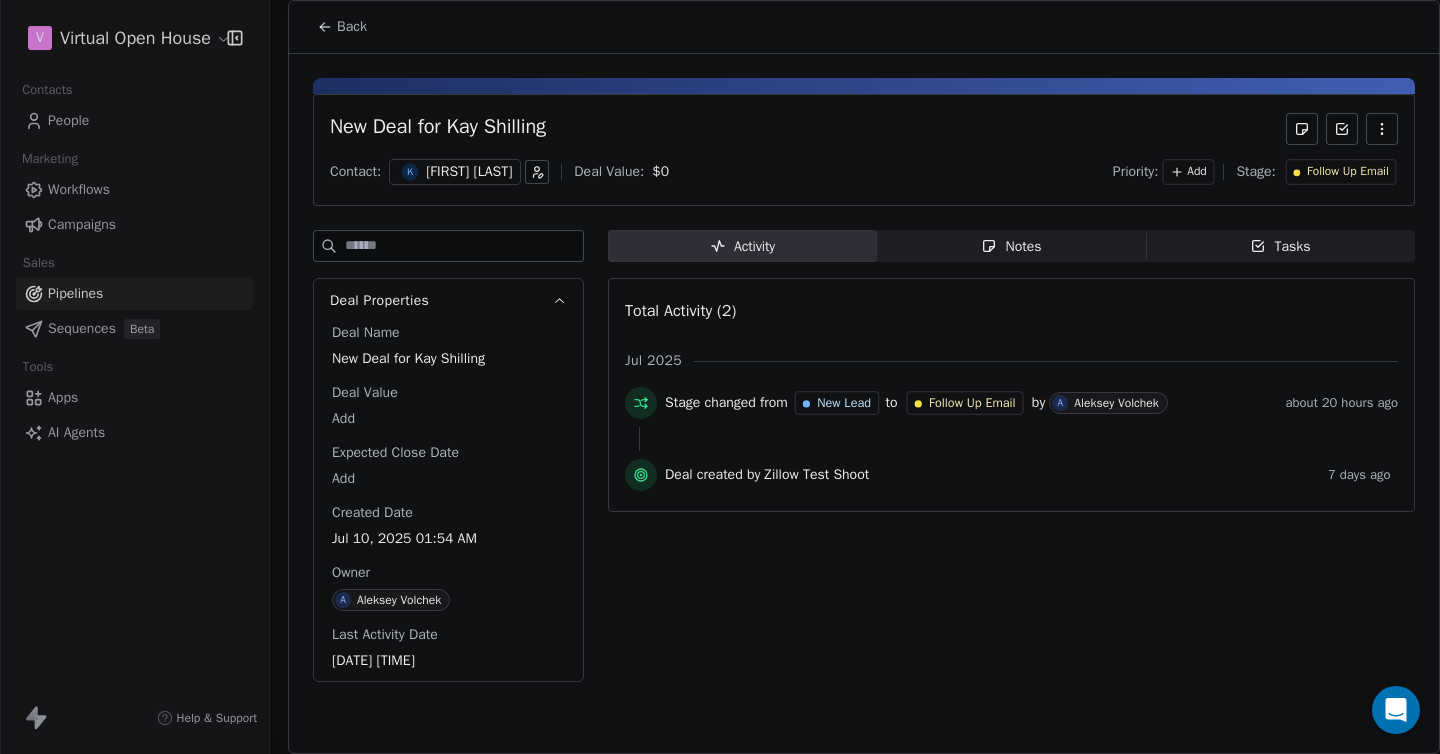 click on "Back" at bounding box center [352, 27] 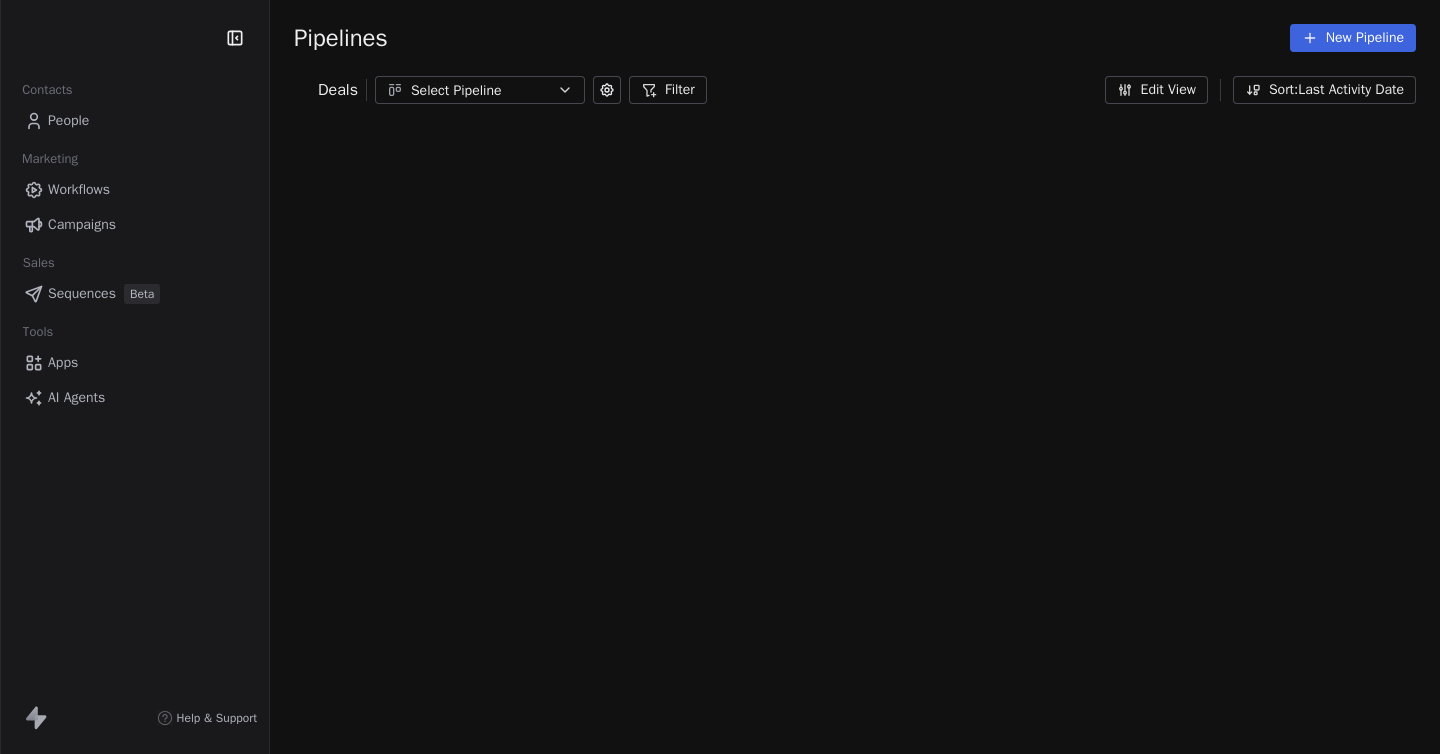 scroll, scrollTop: 0, scrollLeft: 0, axis: both 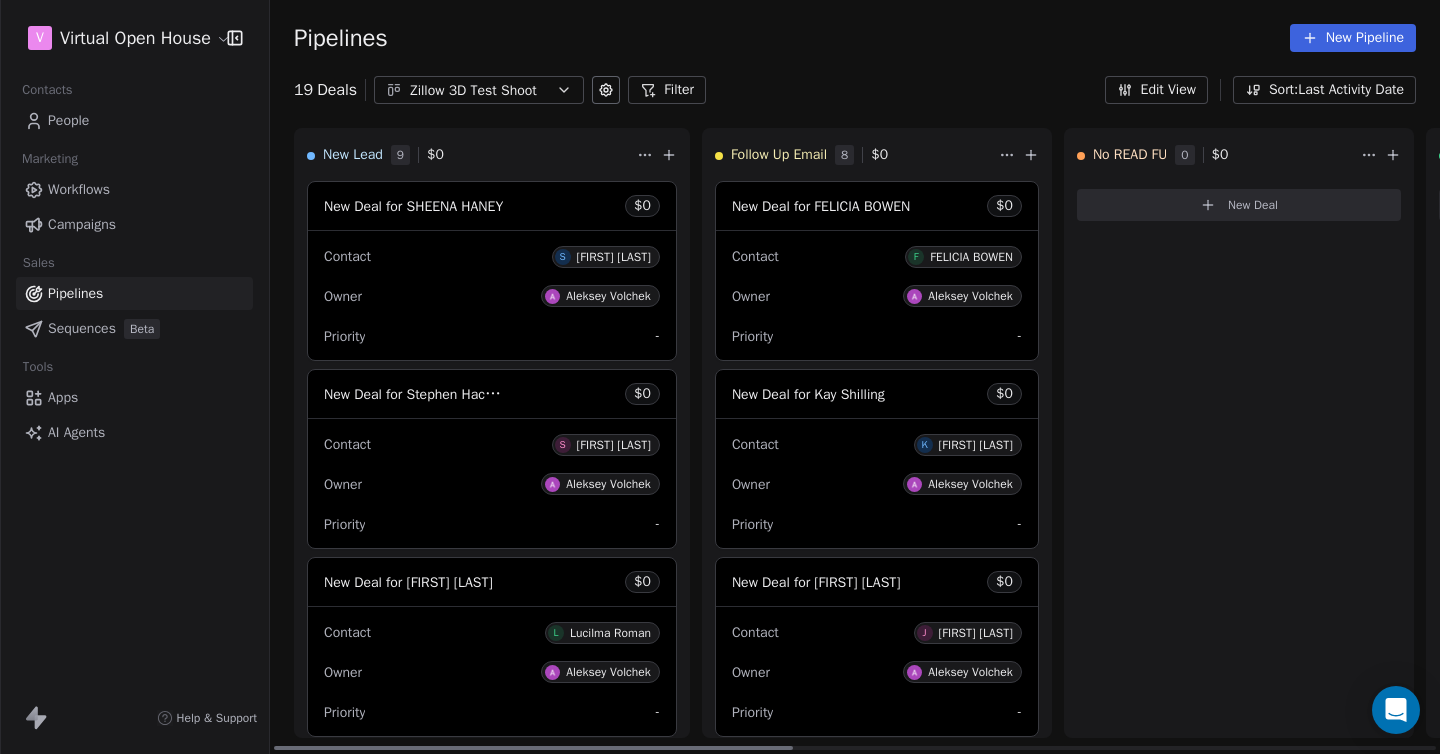 click on "FELICIA BOWEN" at bounding box center (971, 257) 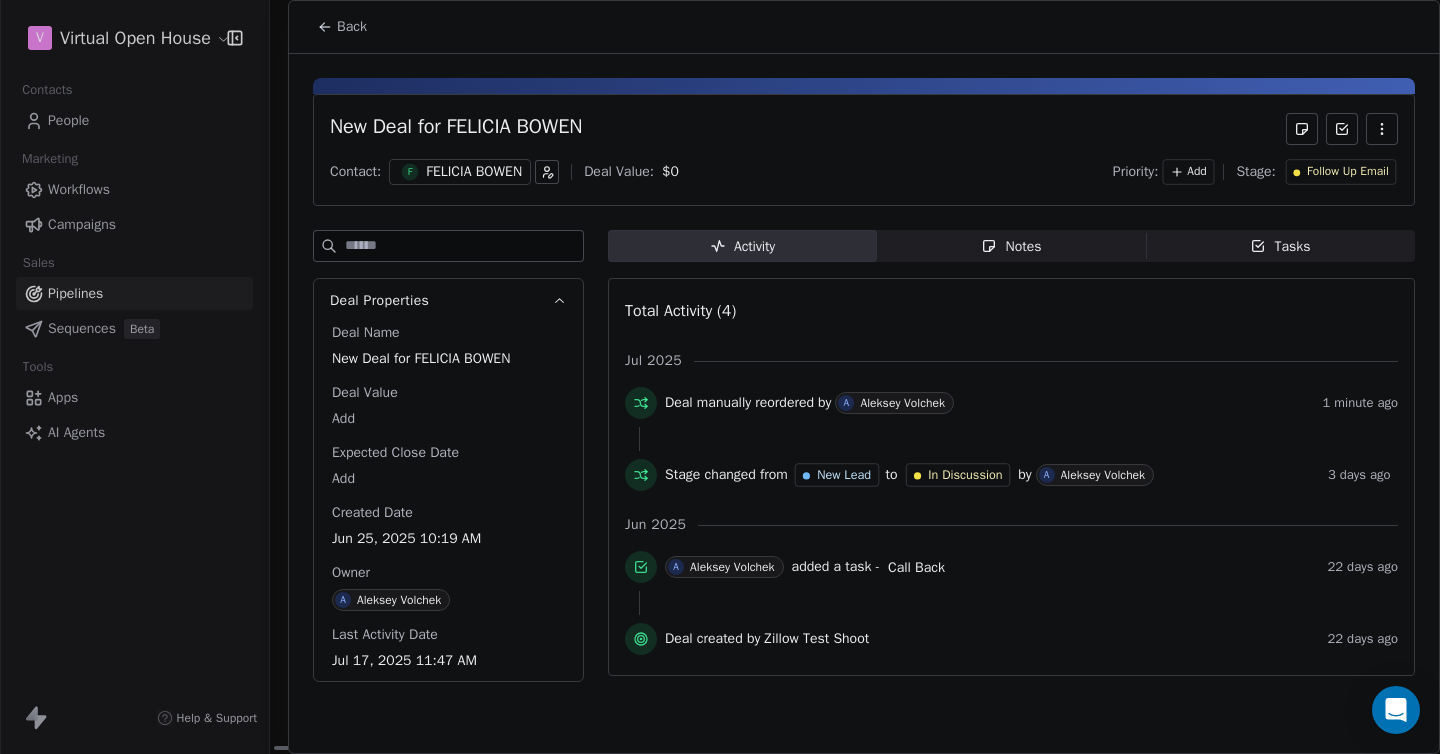 click on "Notes   Notes" at bounding box center [1011, 246] 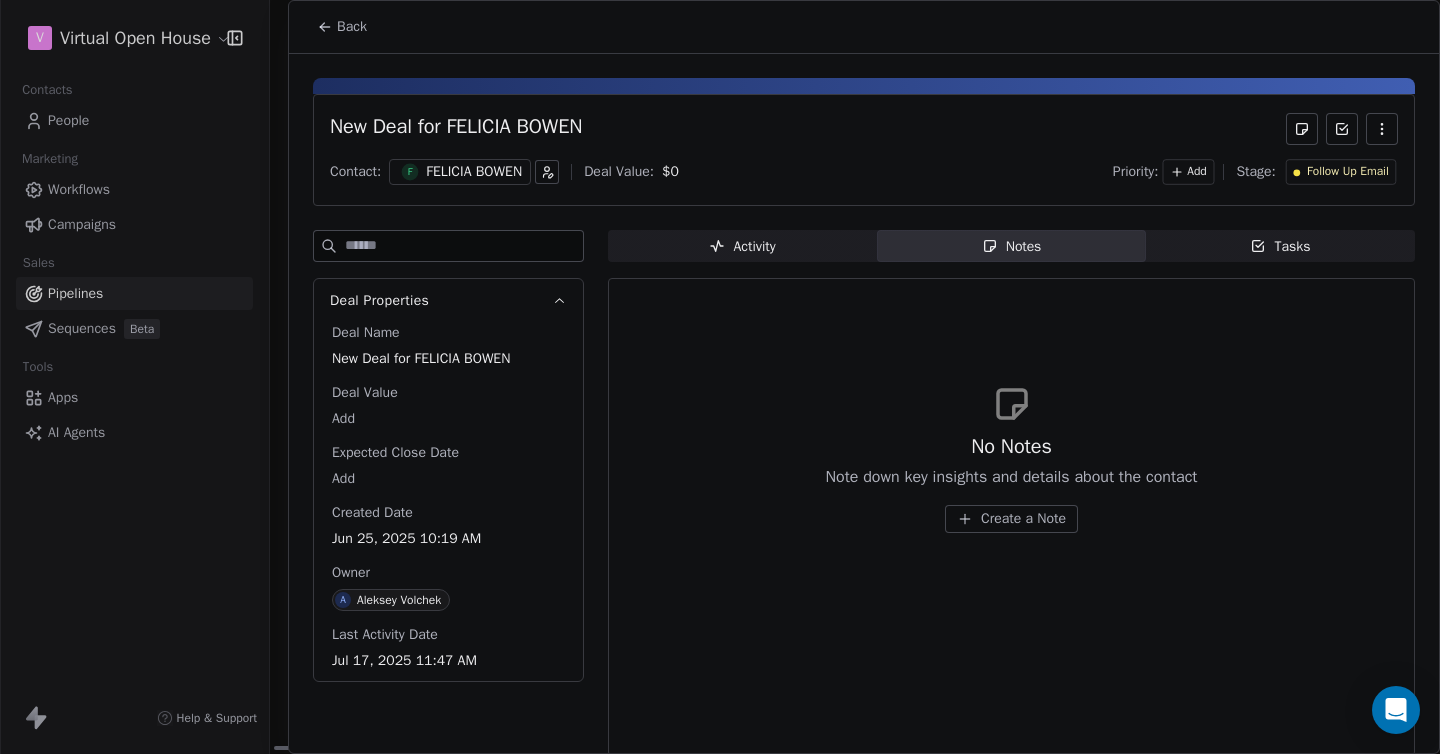 click on "Activity" at bounding box center [742, 246] 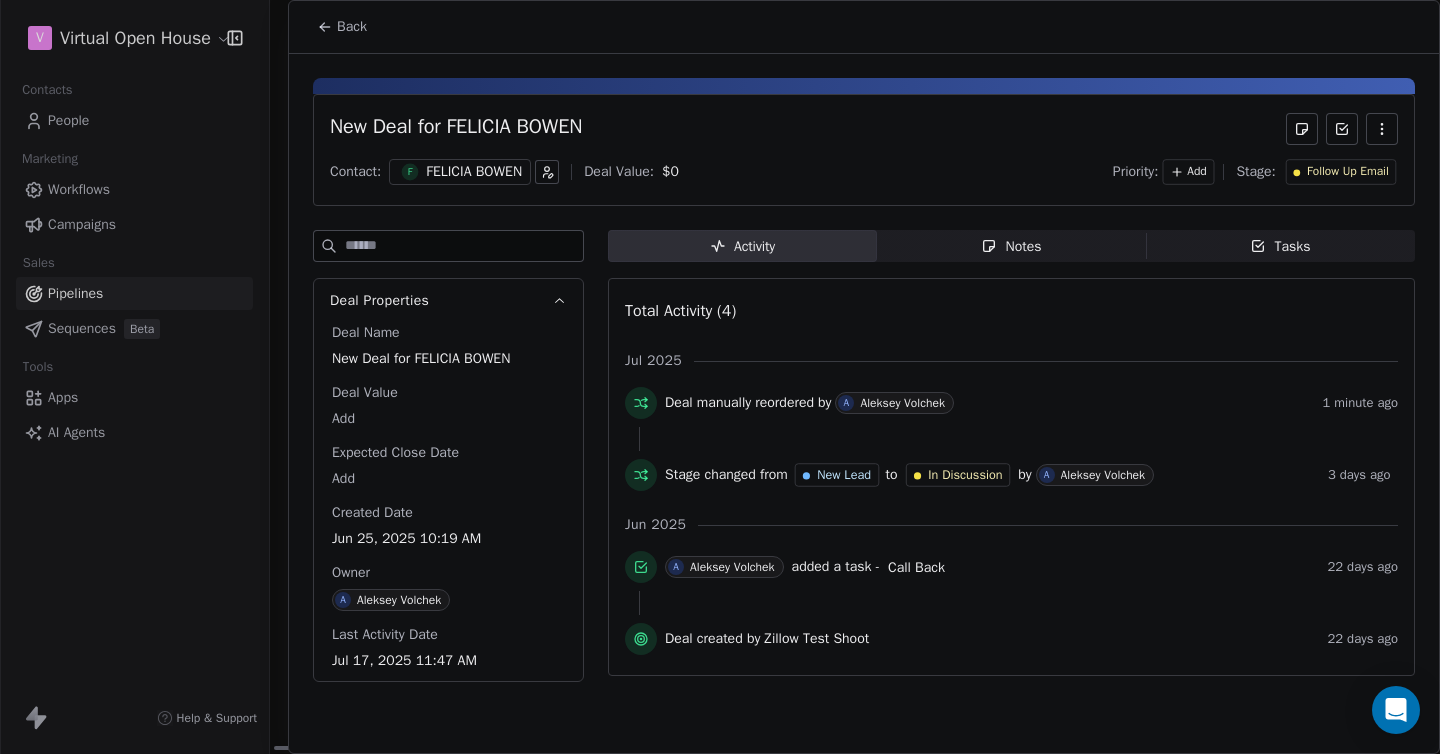 click on "Back" at bounding box center [352, 27] 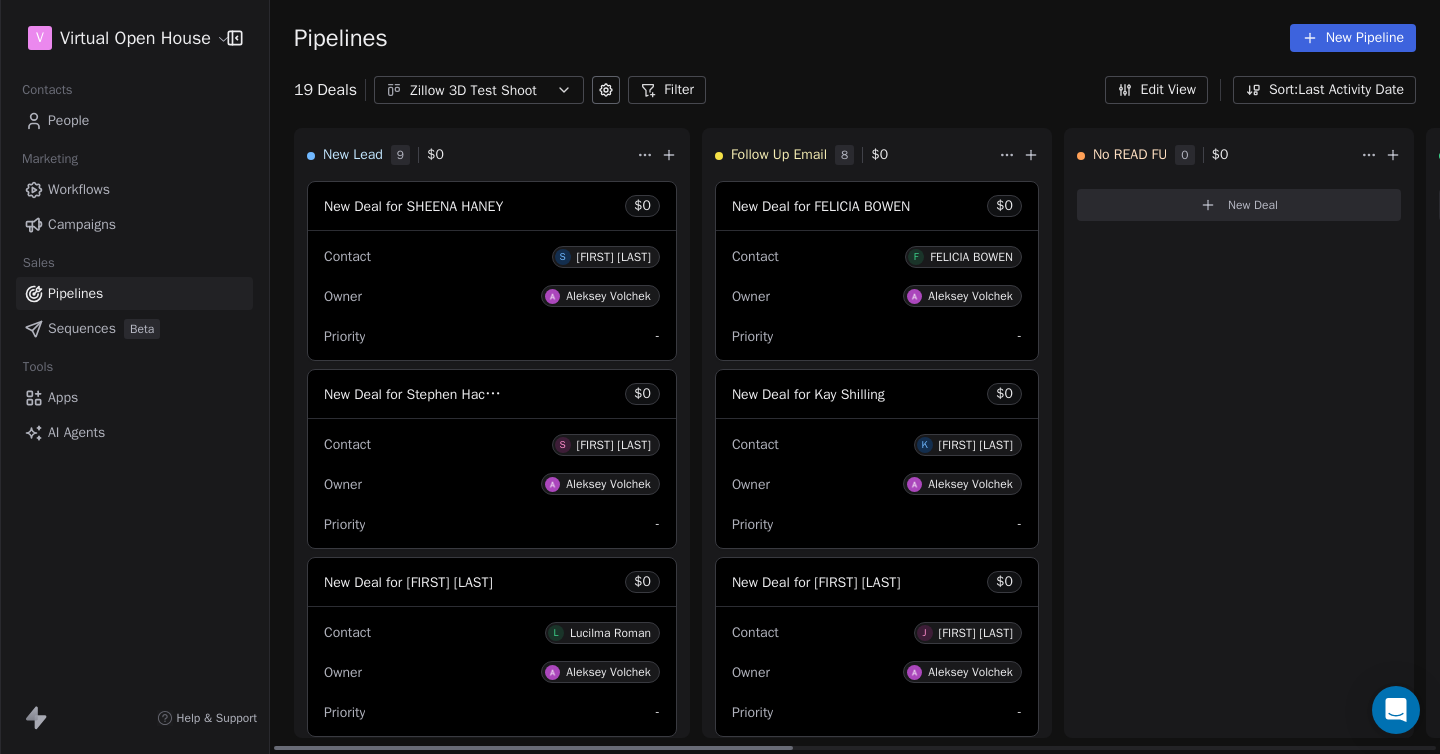 click on "FELICIA BOWEN" at bounding box center [971, 257] 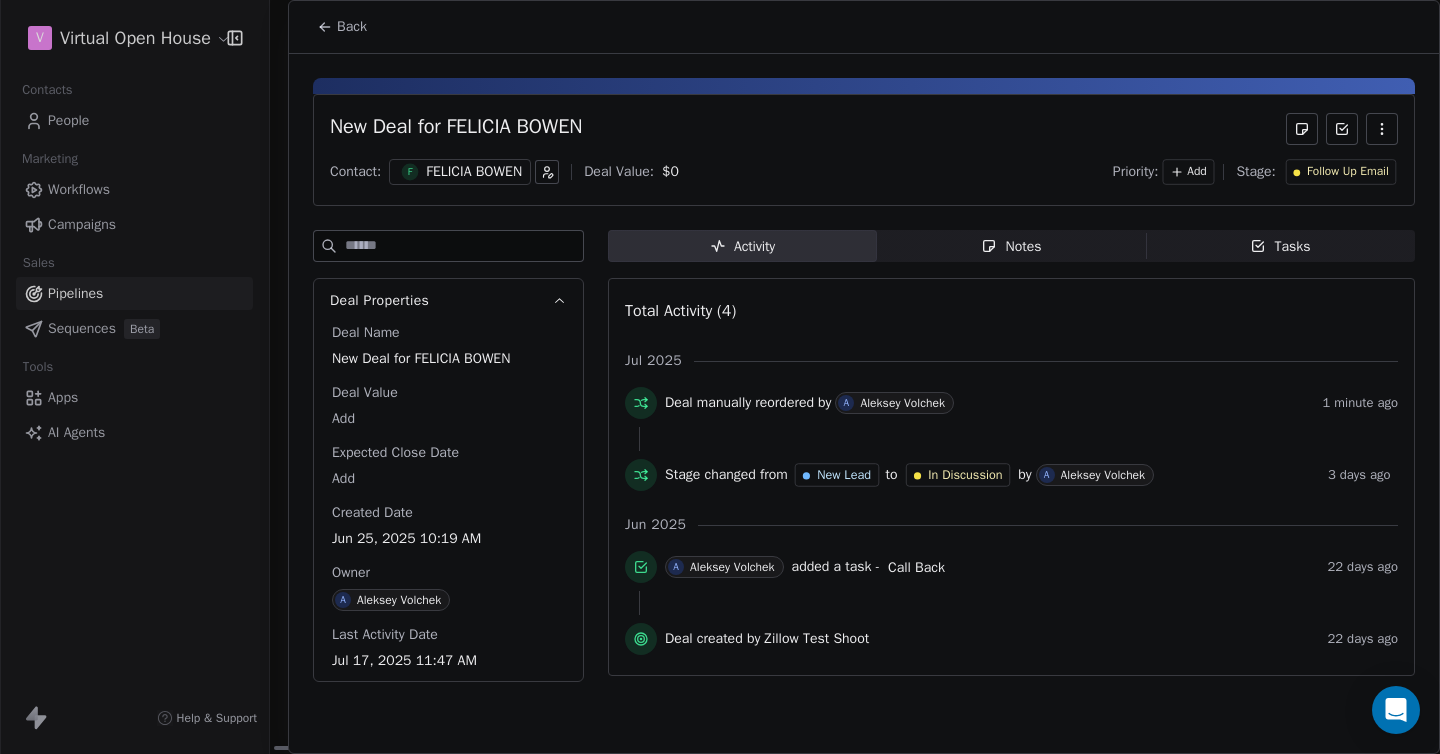 click on "FELICIA BOWEN" at bounding box center (474, 172) 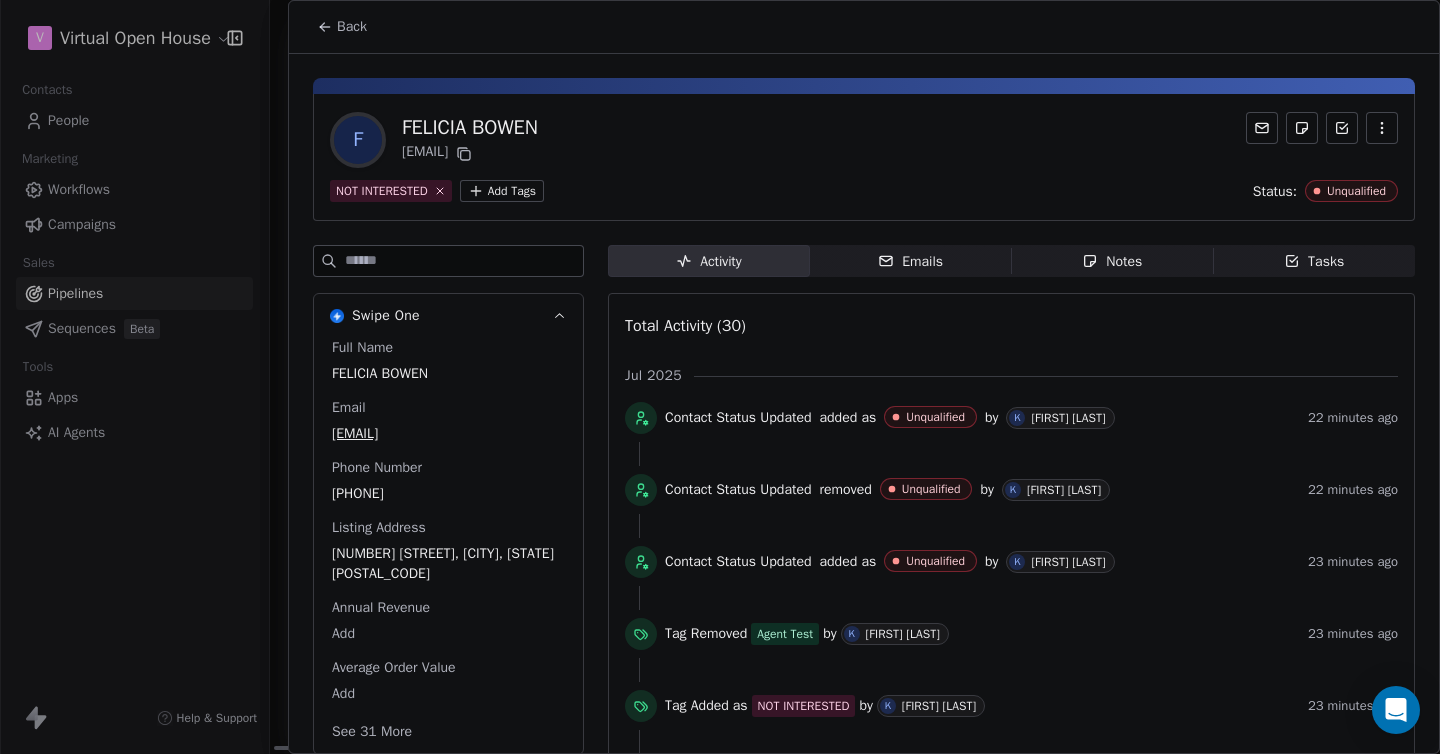 click on "Notes   Notes" at bounding box center [1113, 261] 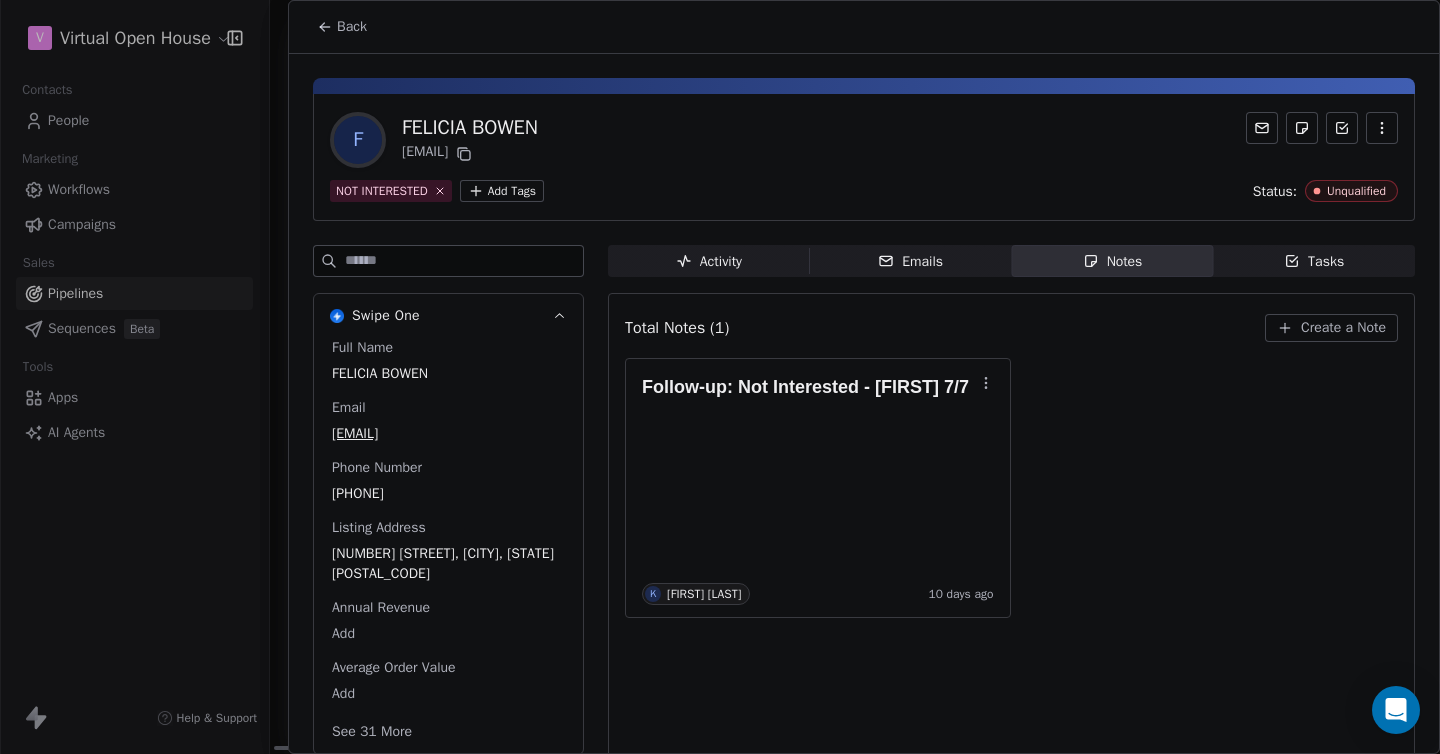 click on "Back" at bounding box center [352, 27] 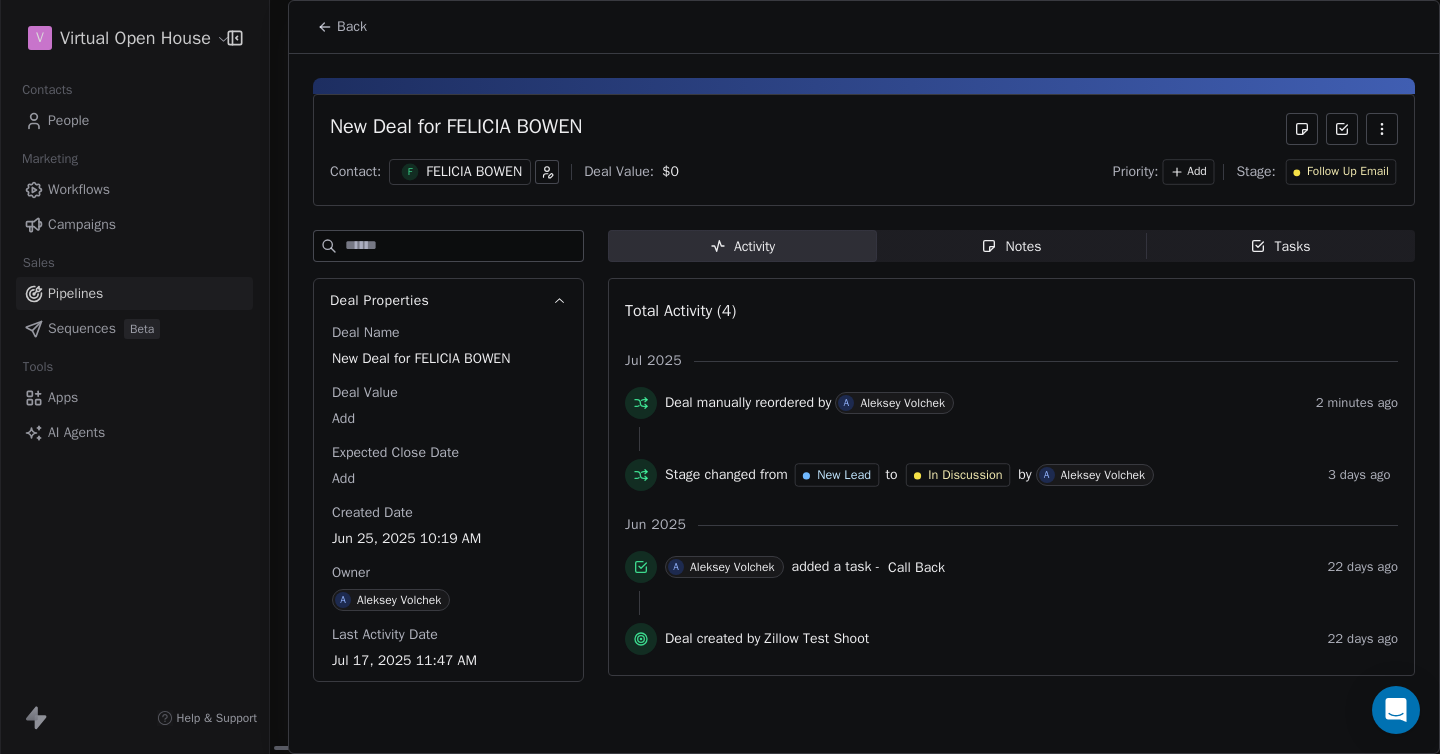 click on "Back" at bounding box center [352, 27] 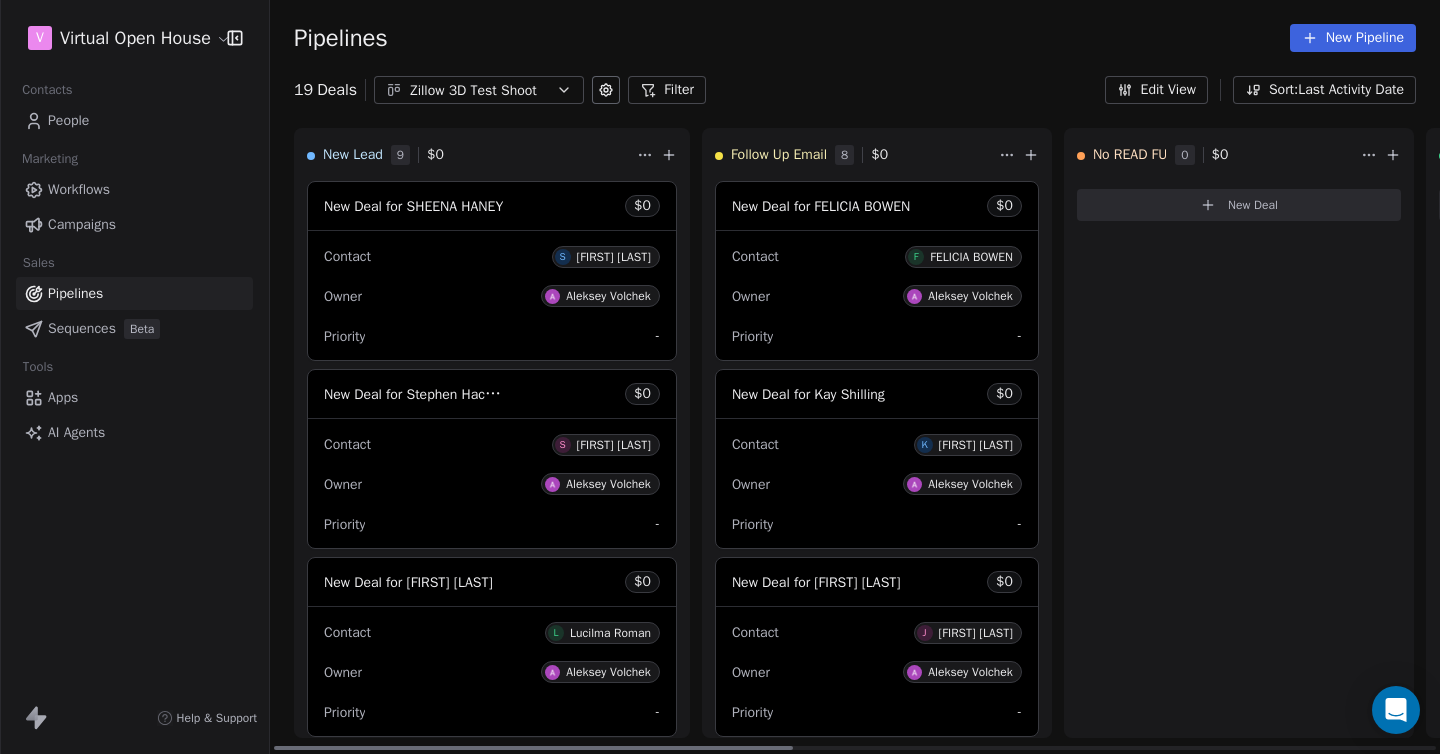 click on "[FIRST] [LAST]" at bounding box center [976, 445] 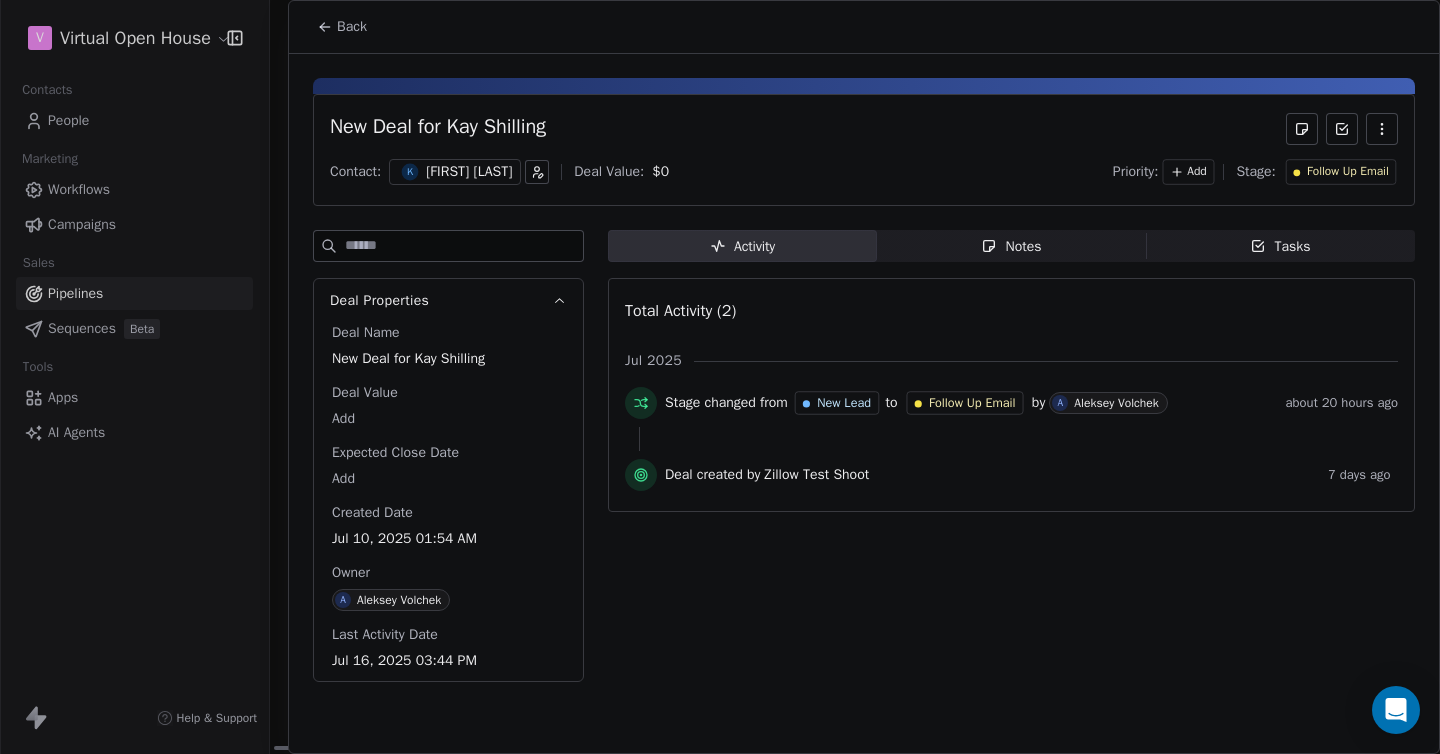 click on "Notes   Notes" at bounding box center [1011, 246] 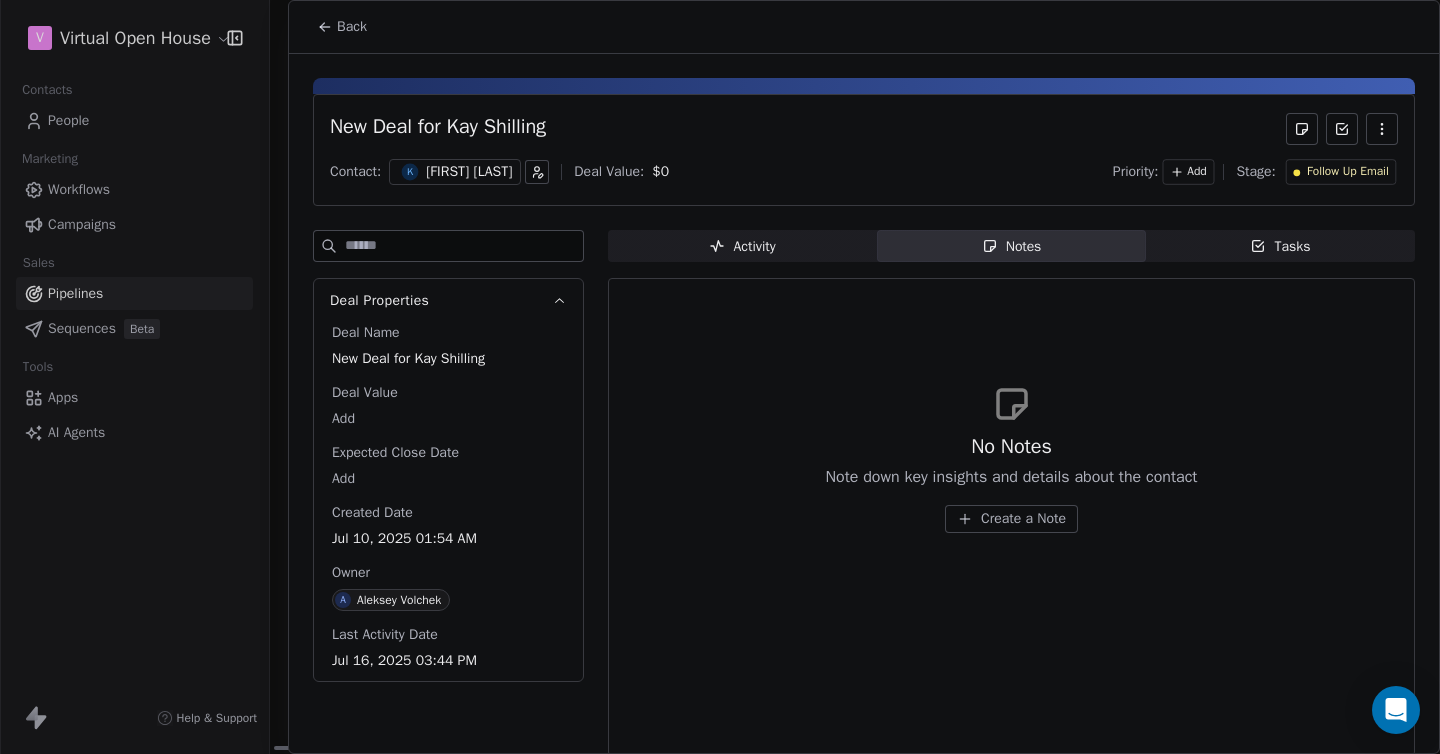 click on "Activity" at bounding box center (742, 246) 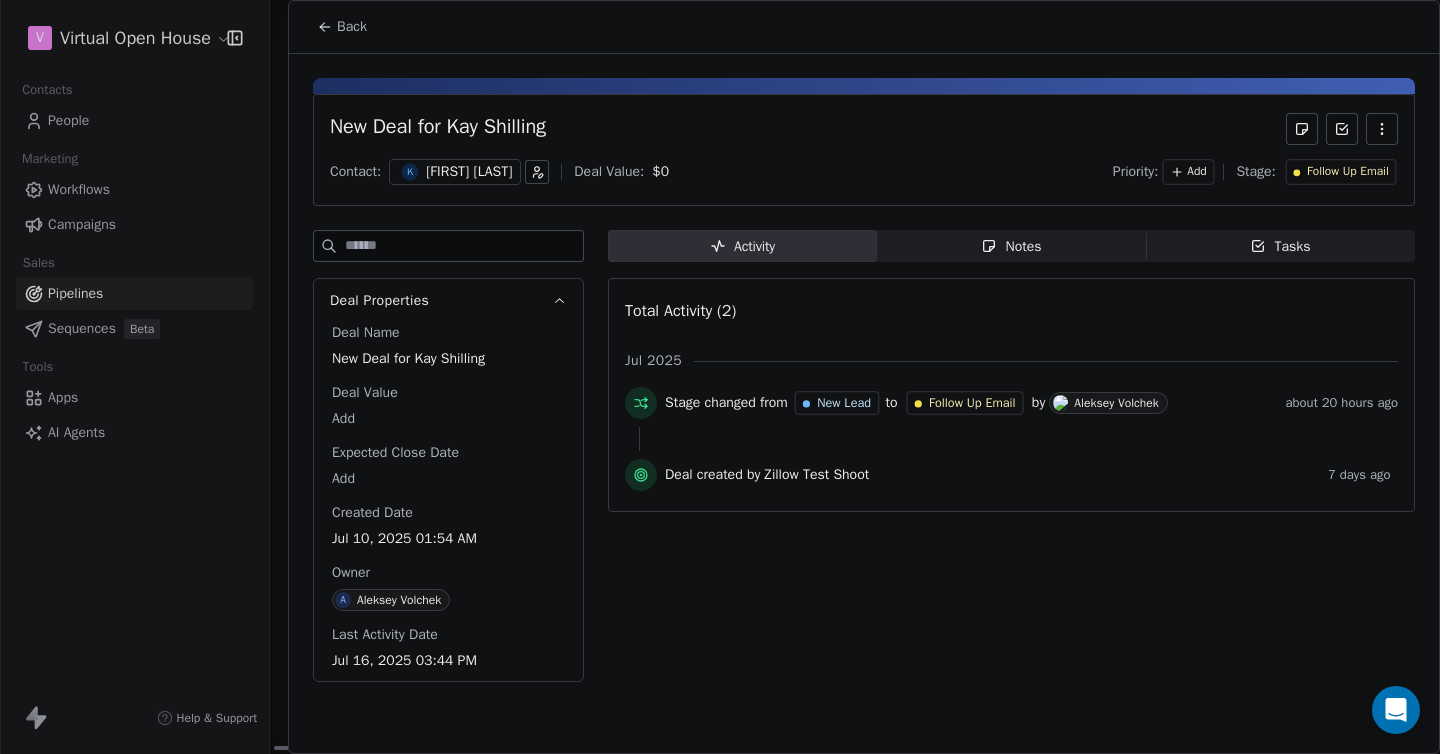 click on "[FIRST] [LAST]" at bounding box center [469, 172] 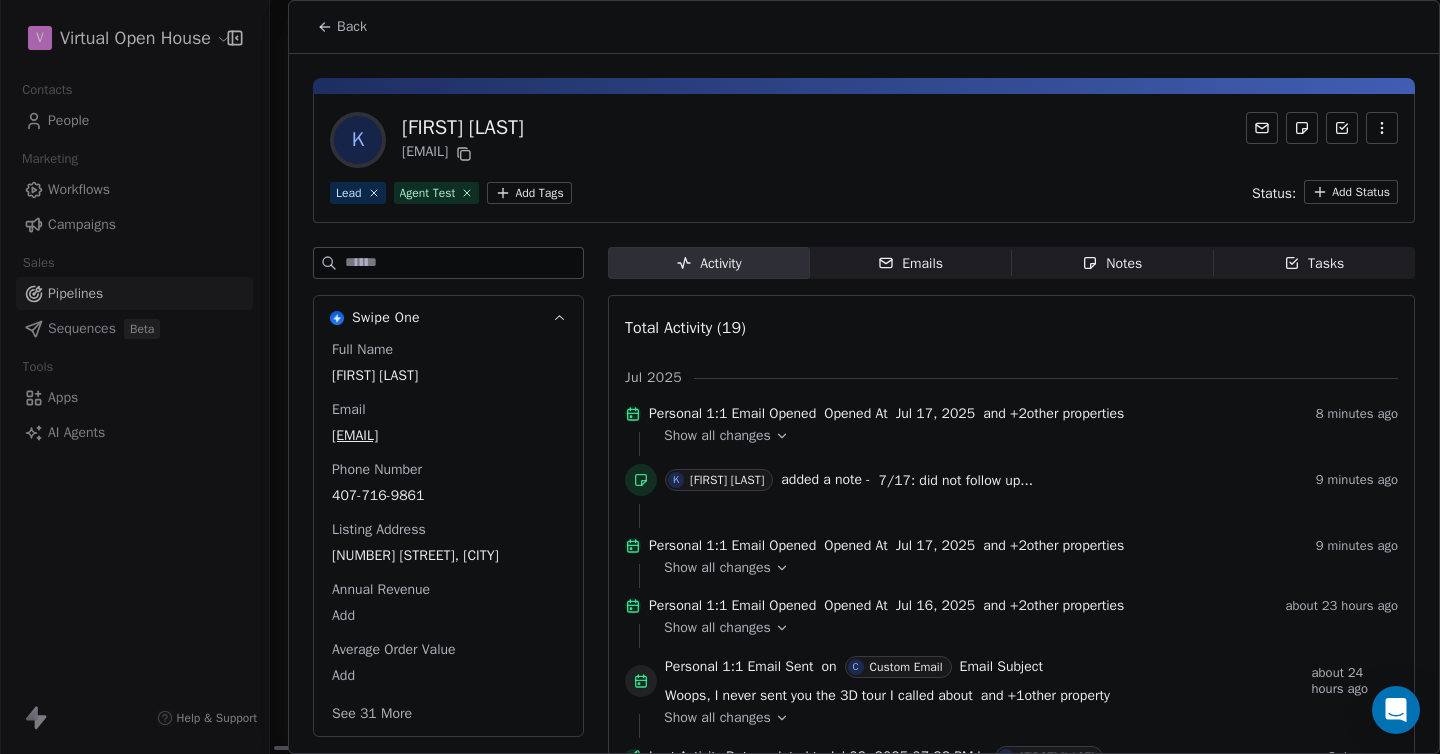 click on "Back" at bounding box center (352, 27) 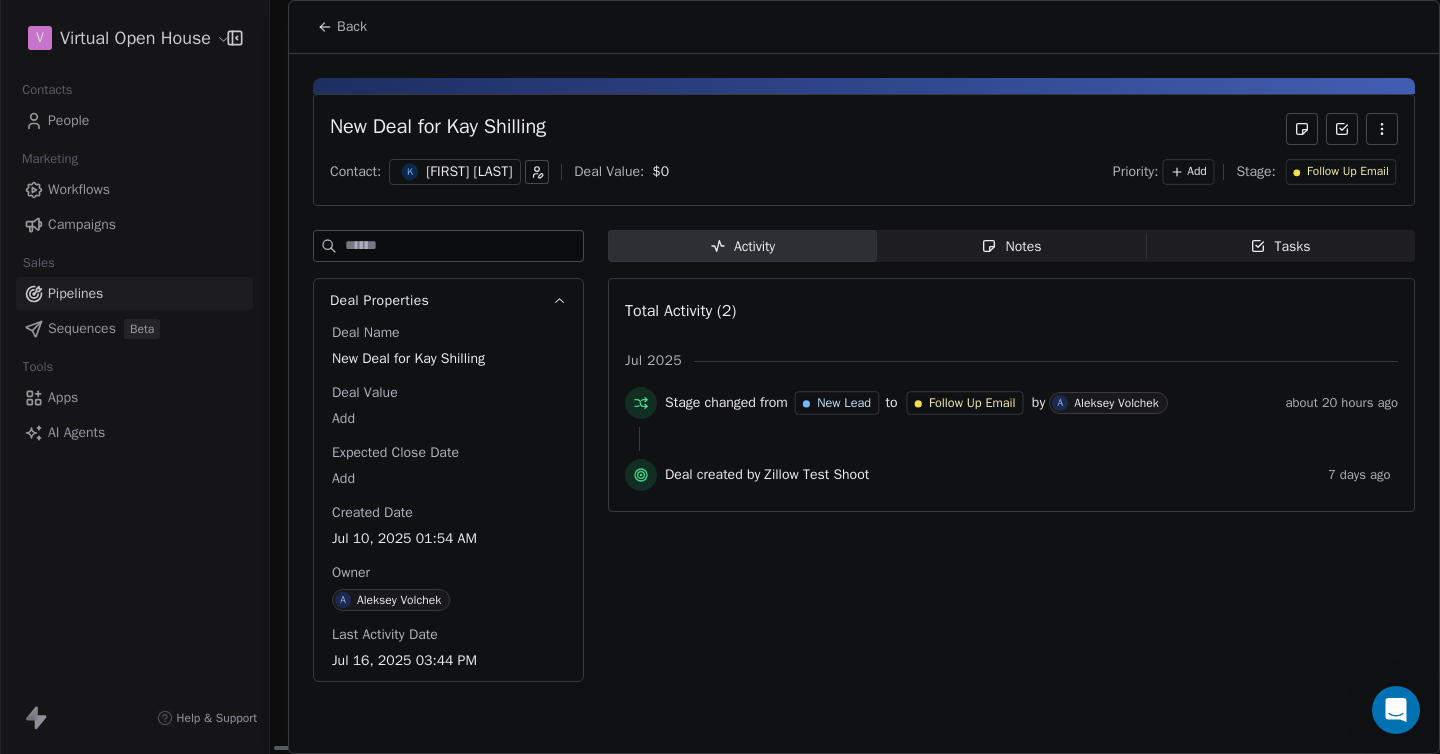 click on "[FIRST] [LAST]" at bounding box center (469, 172) 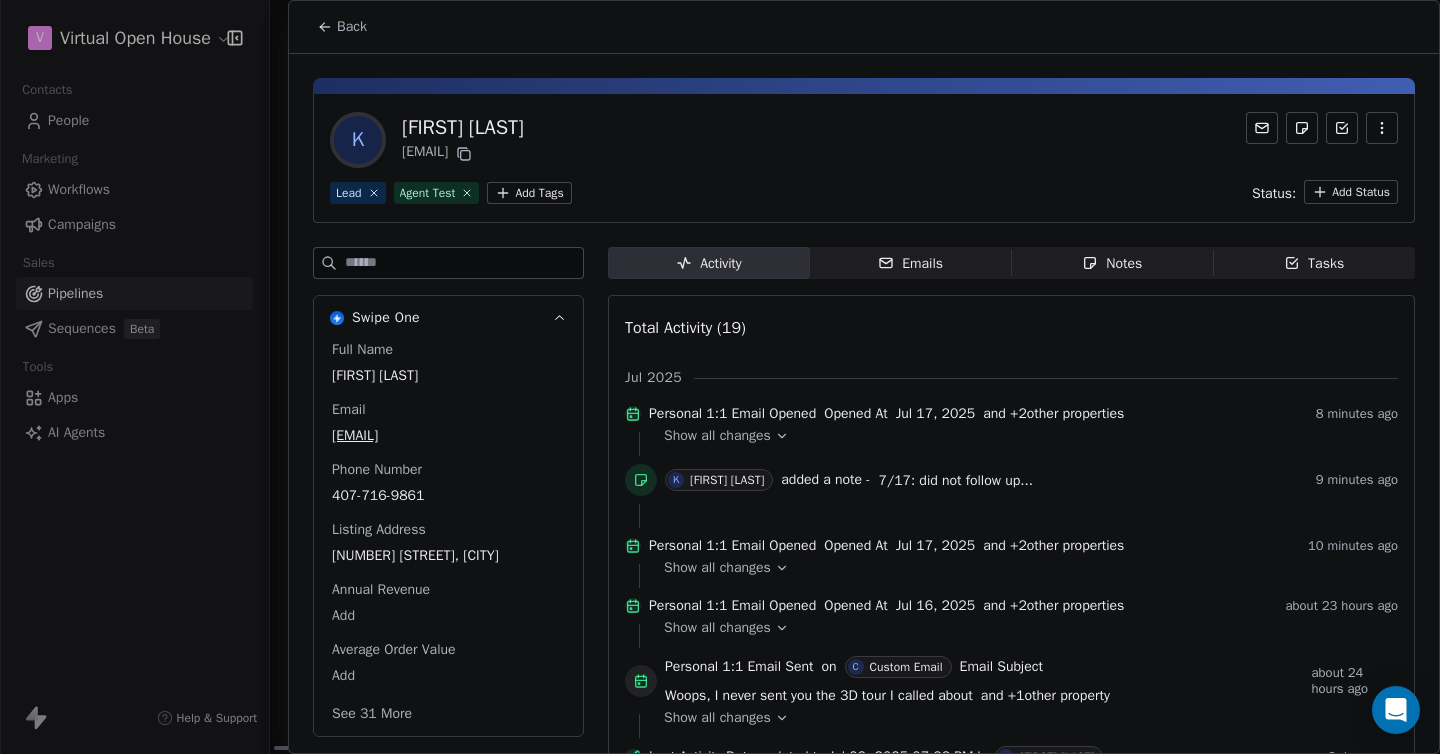 click on "Emails" at bounding box center [910, 263] 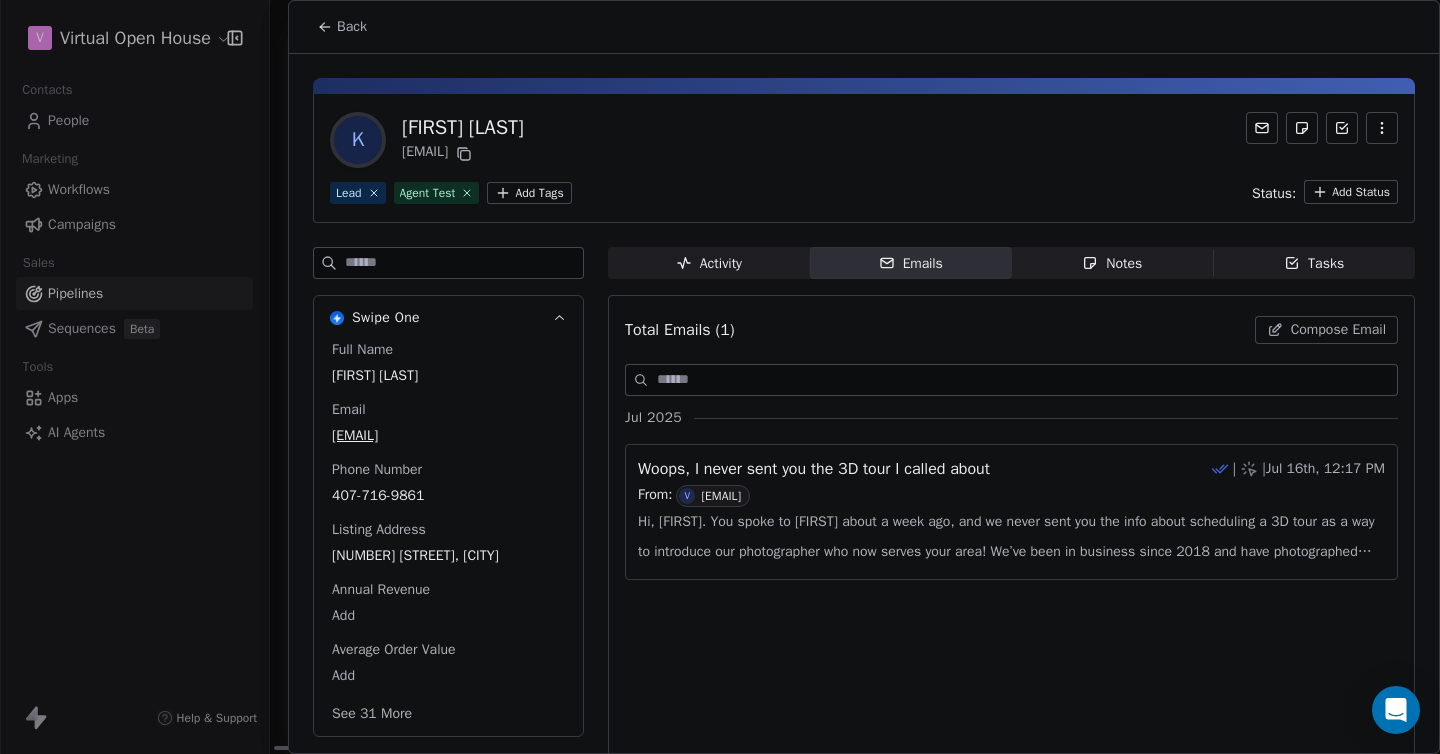 click on "Activity" at bounding box center (709, 263) 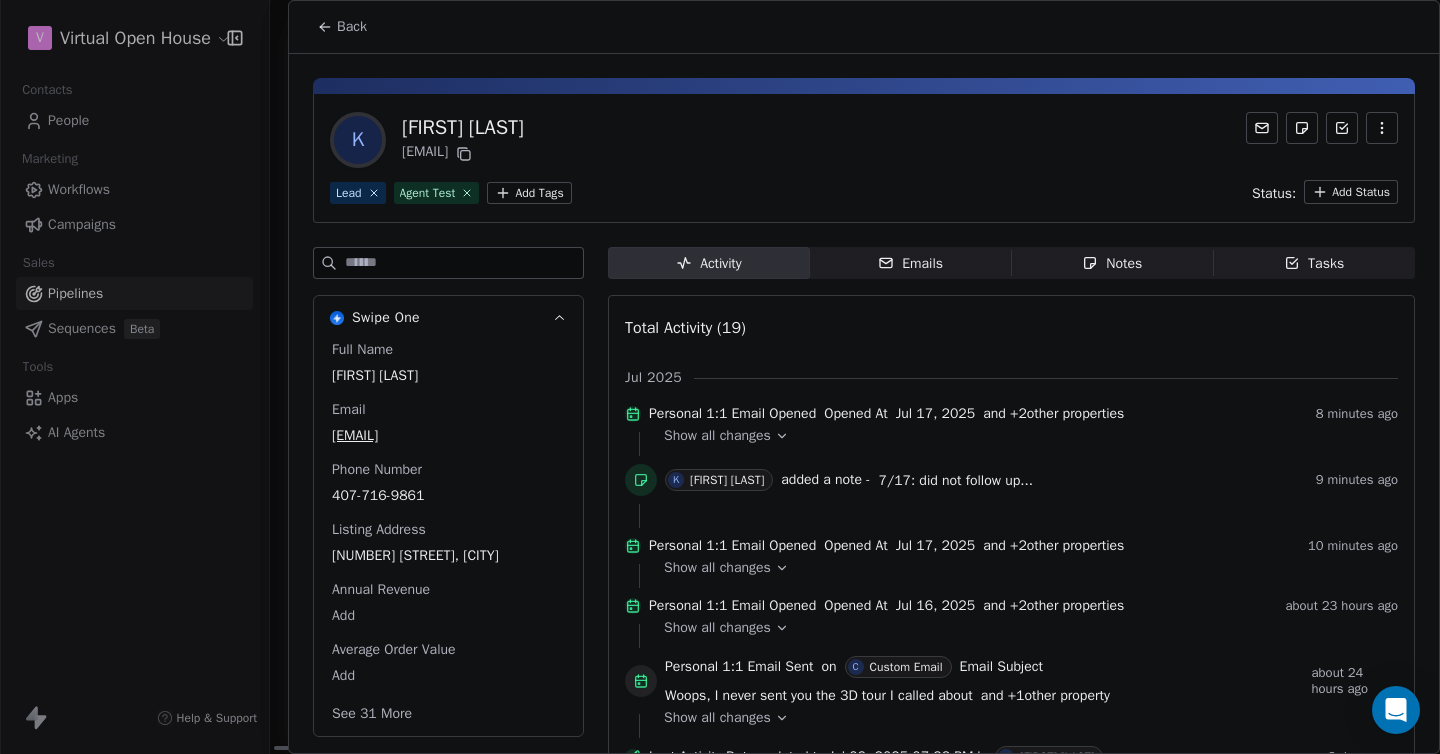 click on "7/17: did not follow up..." at bounding box center (955, 480) 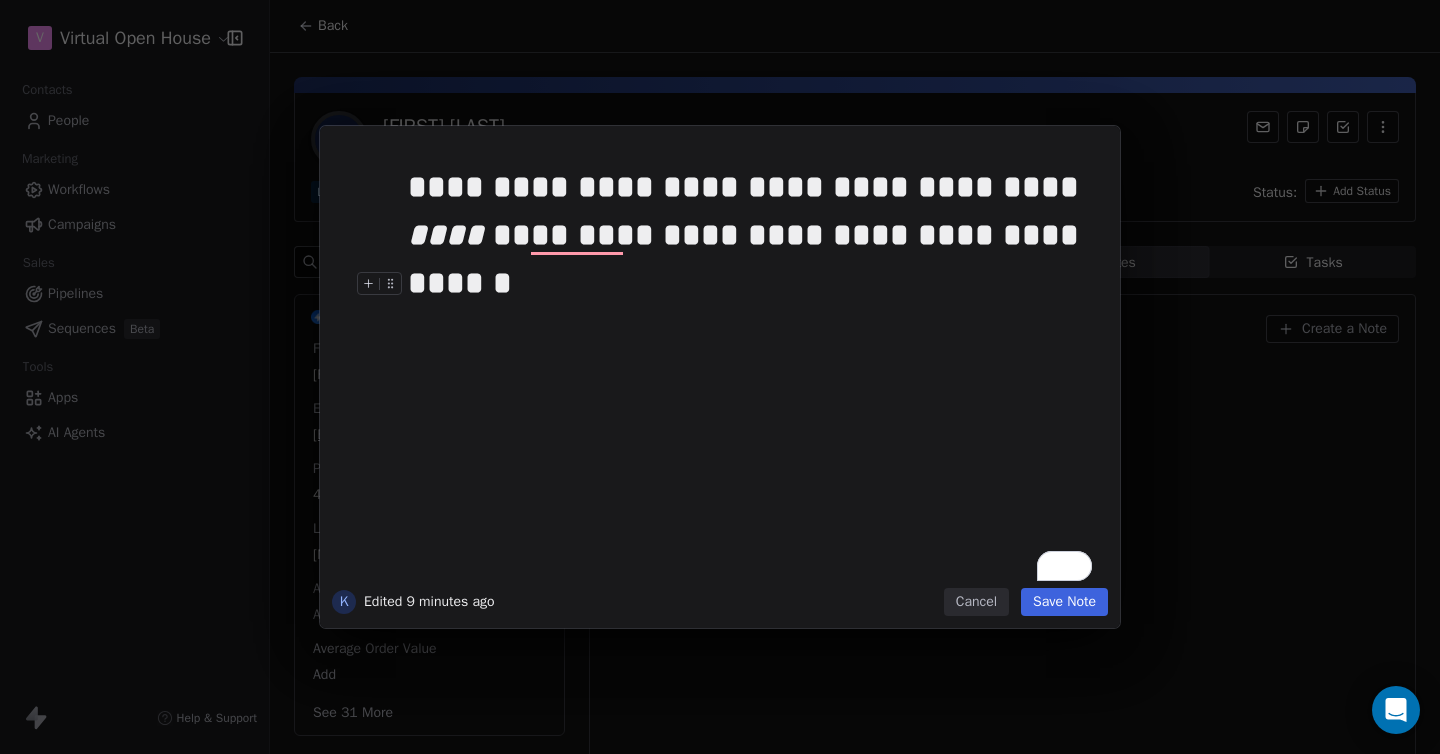 click on "Cancel" at bounding box center [976, 602] 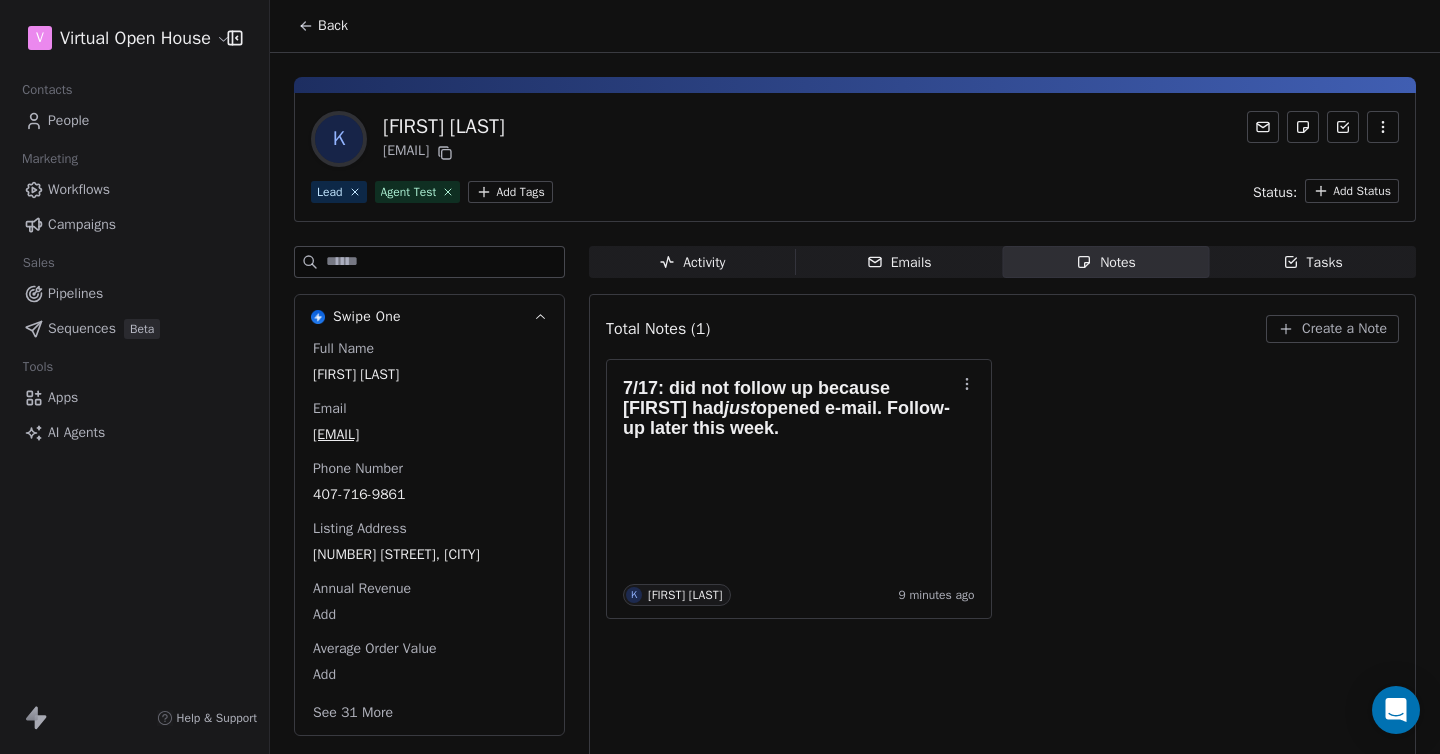 click on "Tasks Tasks" at bounding box center [1312, 262] 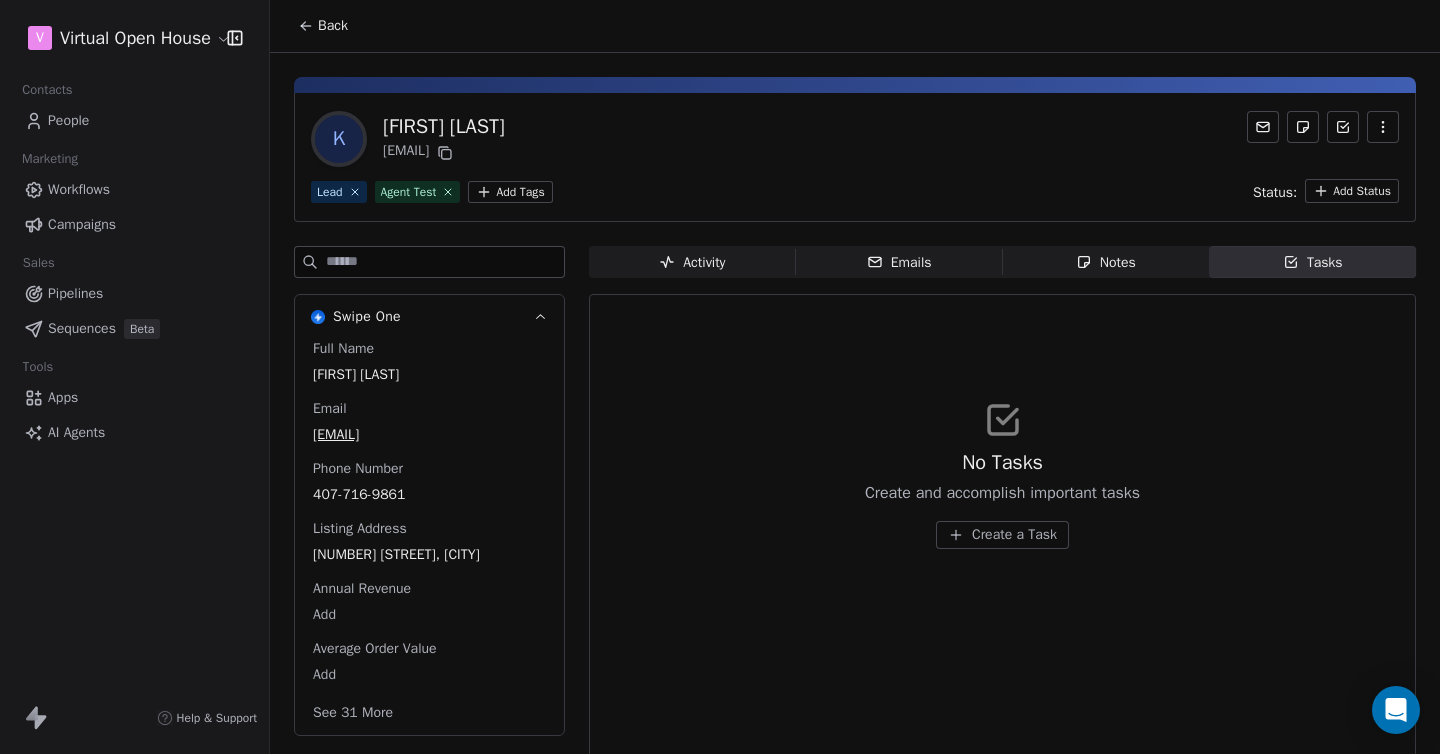 click on "No Tasks Create and accomplish important tasks   Create a Task" at bounding box center (1002, 474) 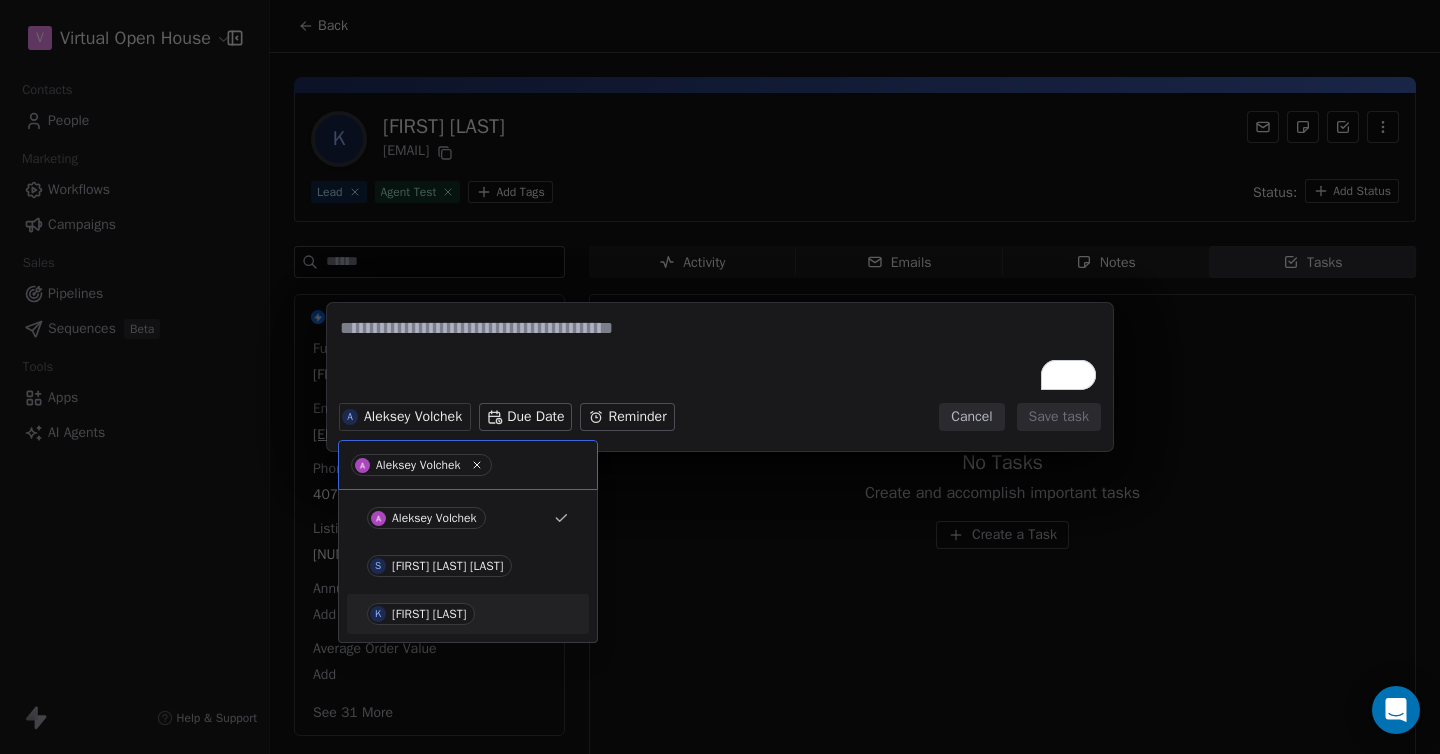 click on "K Kayla Murray" at bounding box center [421, 614] 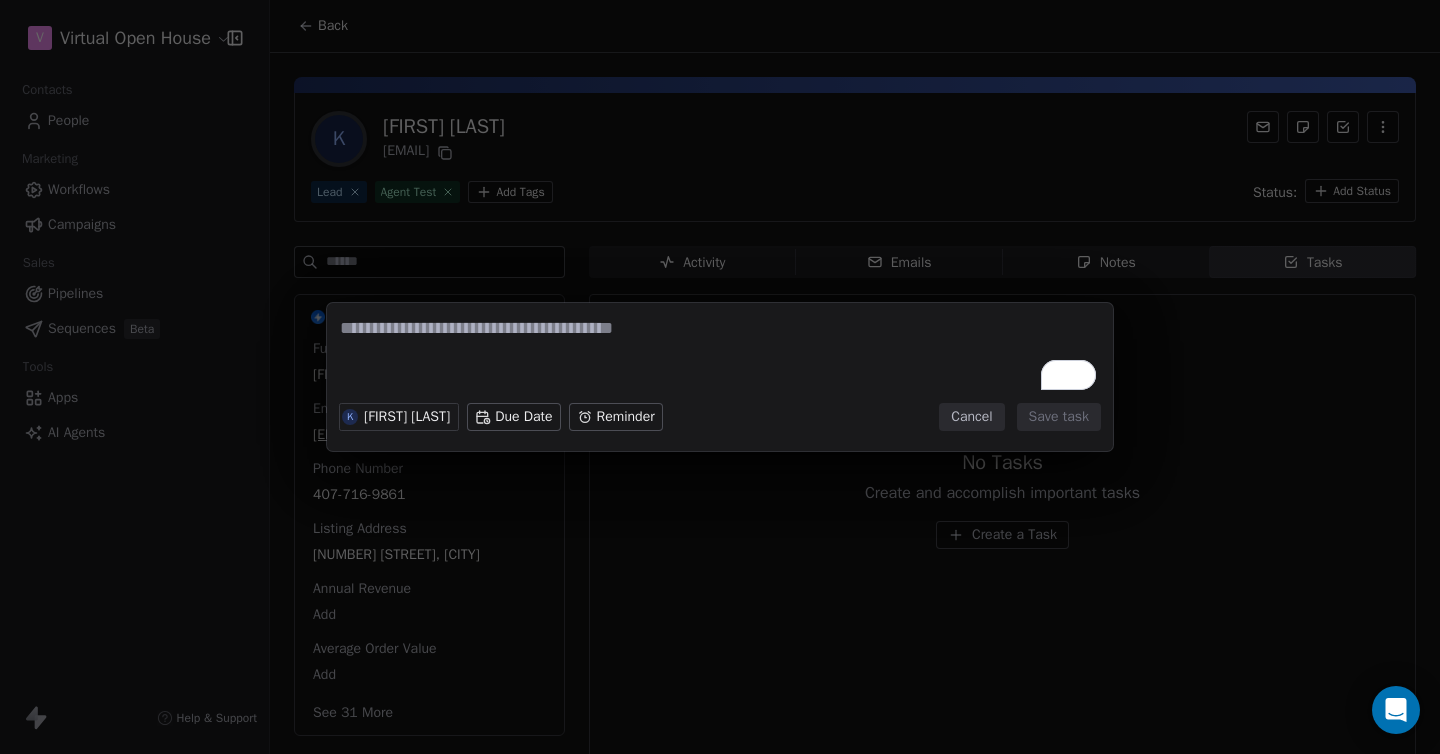 click on "V Virtual Open House Contacts People Marketing Workflows Campaigns Sales Pipelines Sequences Beta Tools Apps AI Agents Help & Support Back K Kay Shilling kayshillinghomes@gmail.com Lead Agent Test  Add Tags Status:   Add Status Swipe One Full Name Kay Shilling Email kayshillinghomes@gmail.com Phone Number 407-716-9861 Listing Address 601 Oranole Rd, Maitland Annual Revenue Add Average Order Value Add See   31   More   Activity Activity Emails Emails   Notes   Notes Tasks Tasks No Tasks Create and accomplish important tasks   Create a Task
K Kayla Murray   Due Date   Reminder Cancel Save task" at bounding box center (720, 377) 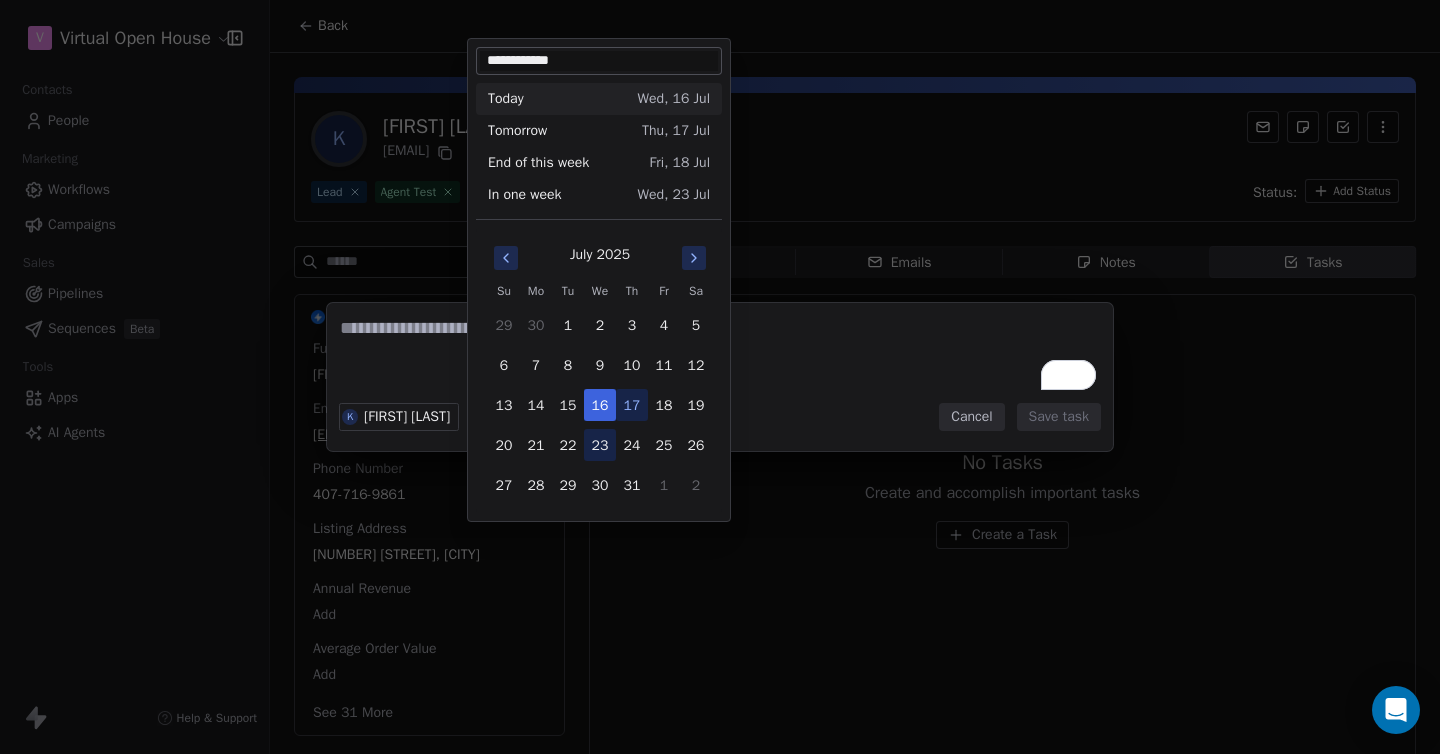 click on "23" at bounding box center [600, 445] 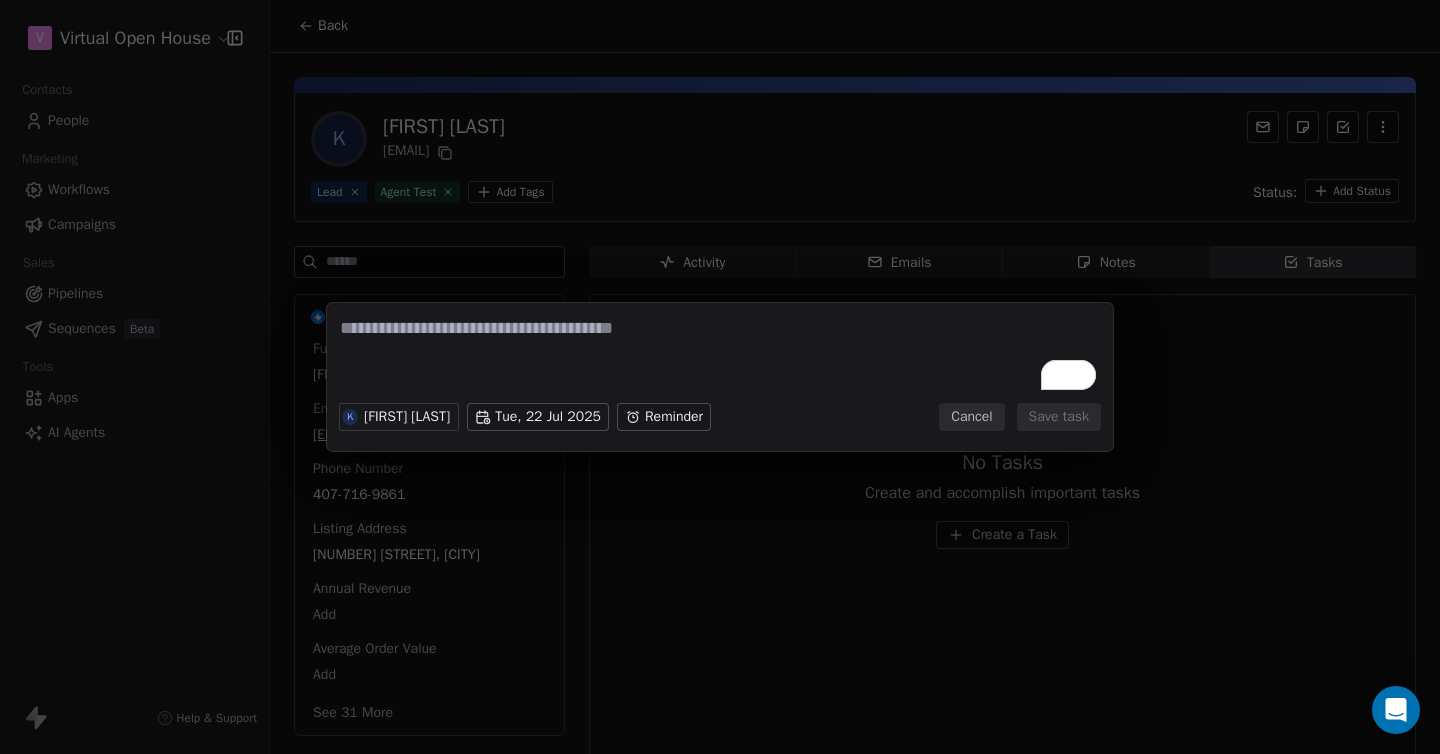 click on "V Virtual Open House Contacts People Marketing Workflows Campaigns Sales Pipelines Sequences Beta Tools Apps AI Agents Help & Support Back K Kay Shilling kayshillinghomes@gmail.com Lead Agent Test  Add Tags Status:   Add Status Swipe One Full Name Kay Shilling Email kayshillinghomes@gmail.com Phone Number 407-716-9861 Listing Address 601 Oranole Rd, Maitland Annual Revenue Add Average Order Value Add See   31   More   Activity Activity Emails Emails   Notes   Notes Tasks Tasks No Tasks Create and accomplish important tasks   Create a Task
K Kayla Murray   Tue, 22 Jul 2025   Reminder Cancel Save task" at bounding box center [720, 377] 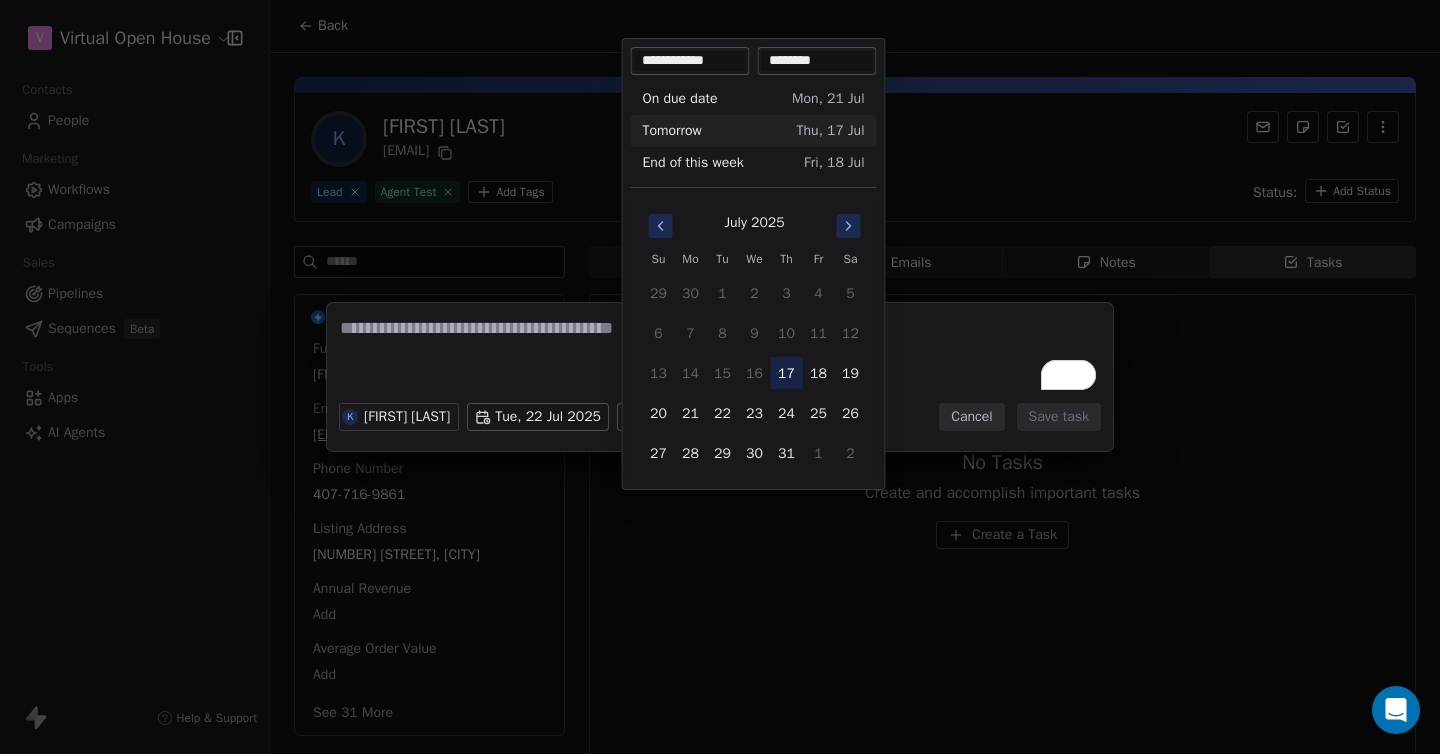 click on "17" at bounding box center [787, 373] 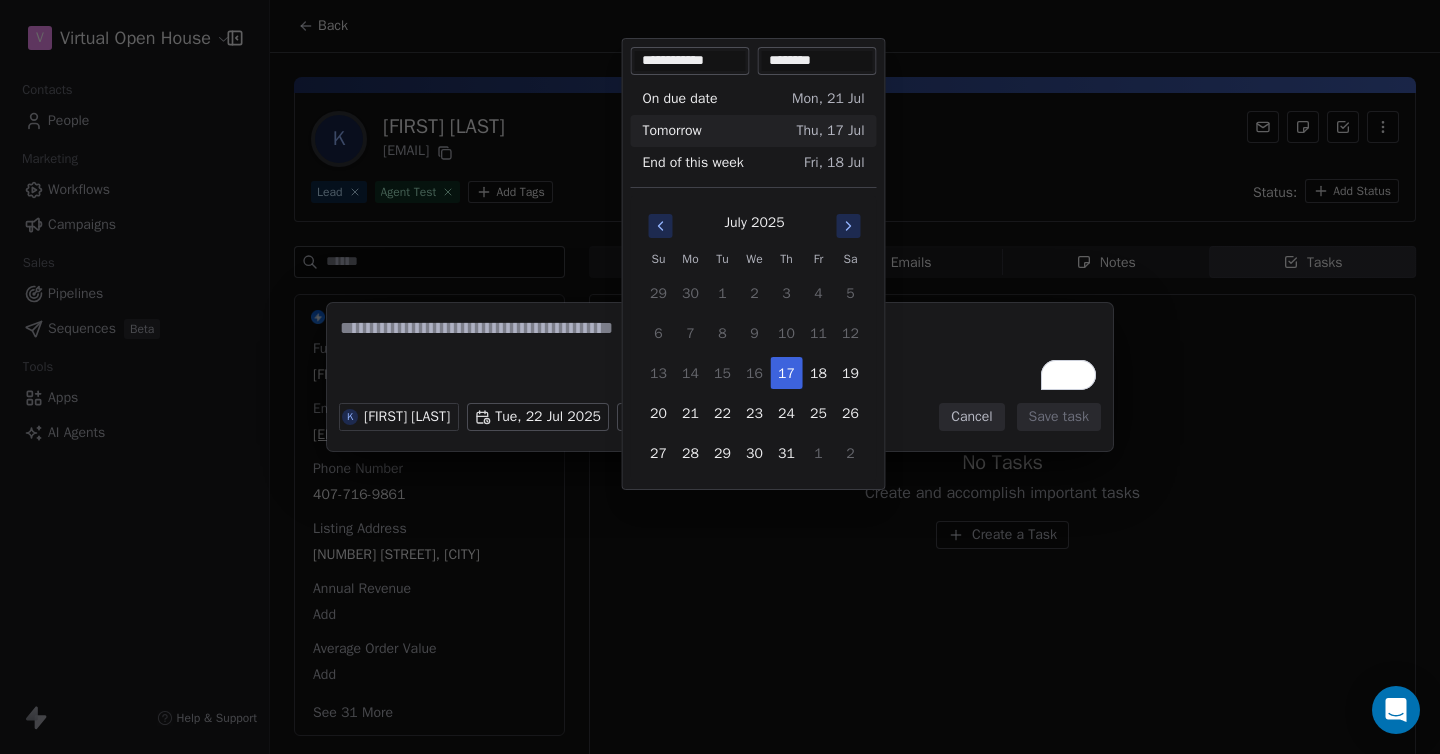click on "K Kayla Murray   Tue, 22 Jul 2025   Reminder Cancel Save task" at bounding box center (720, 377) 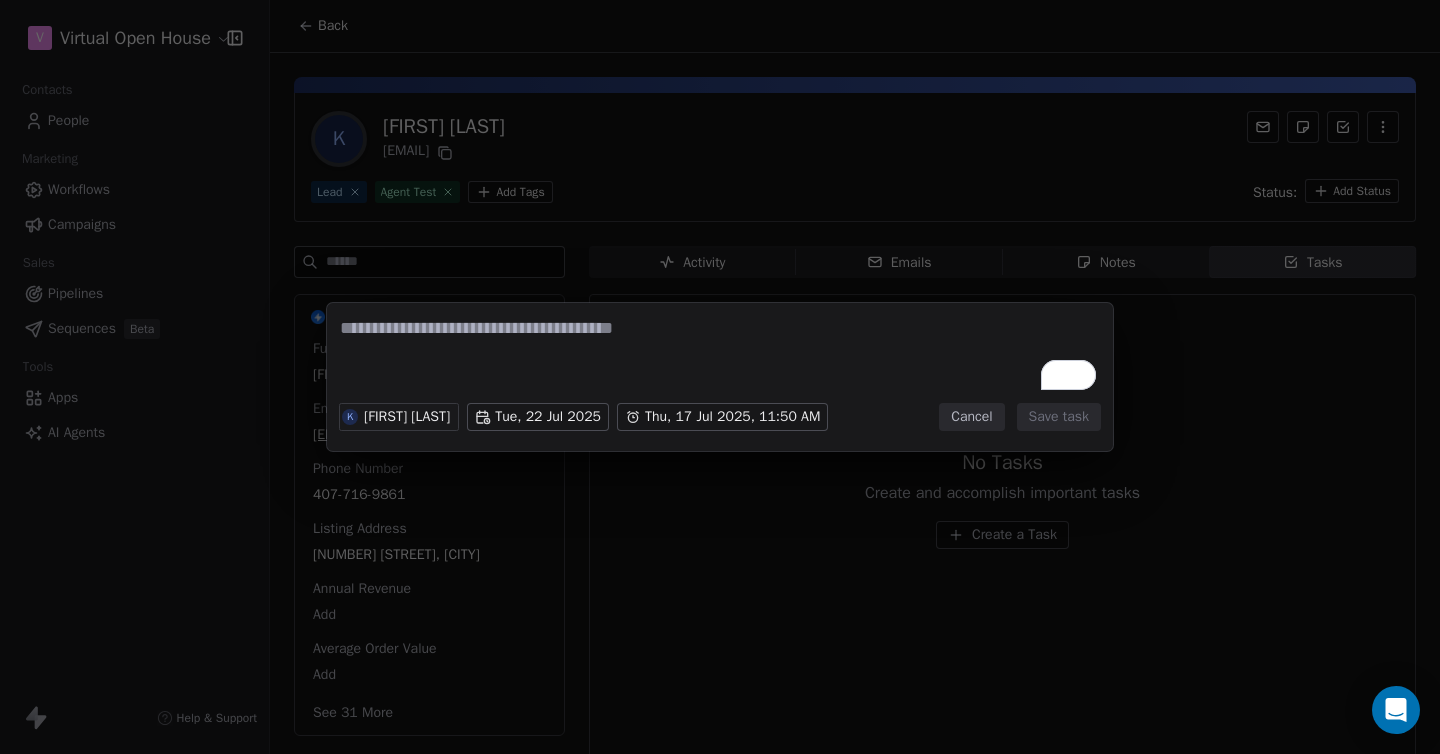click at bounding box center [720, 355] 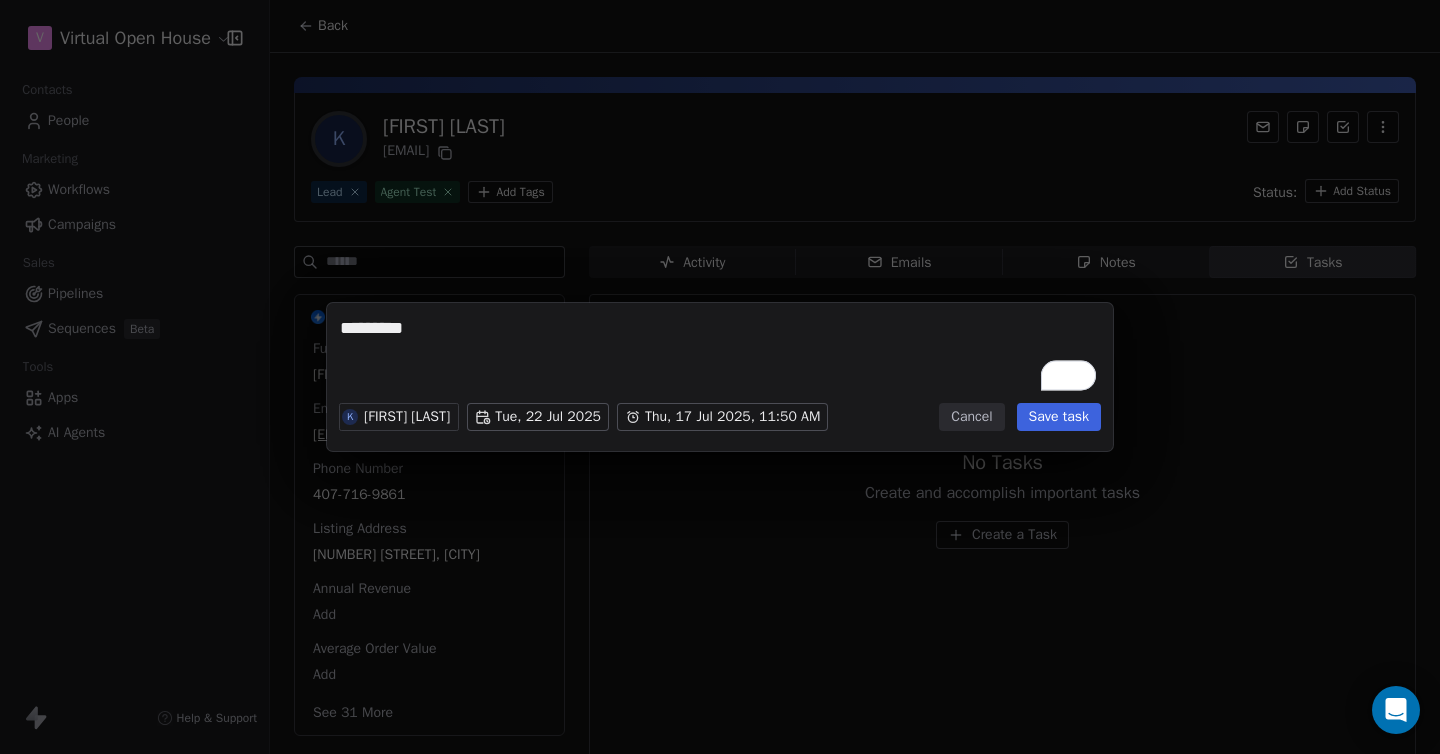 type on "*********" 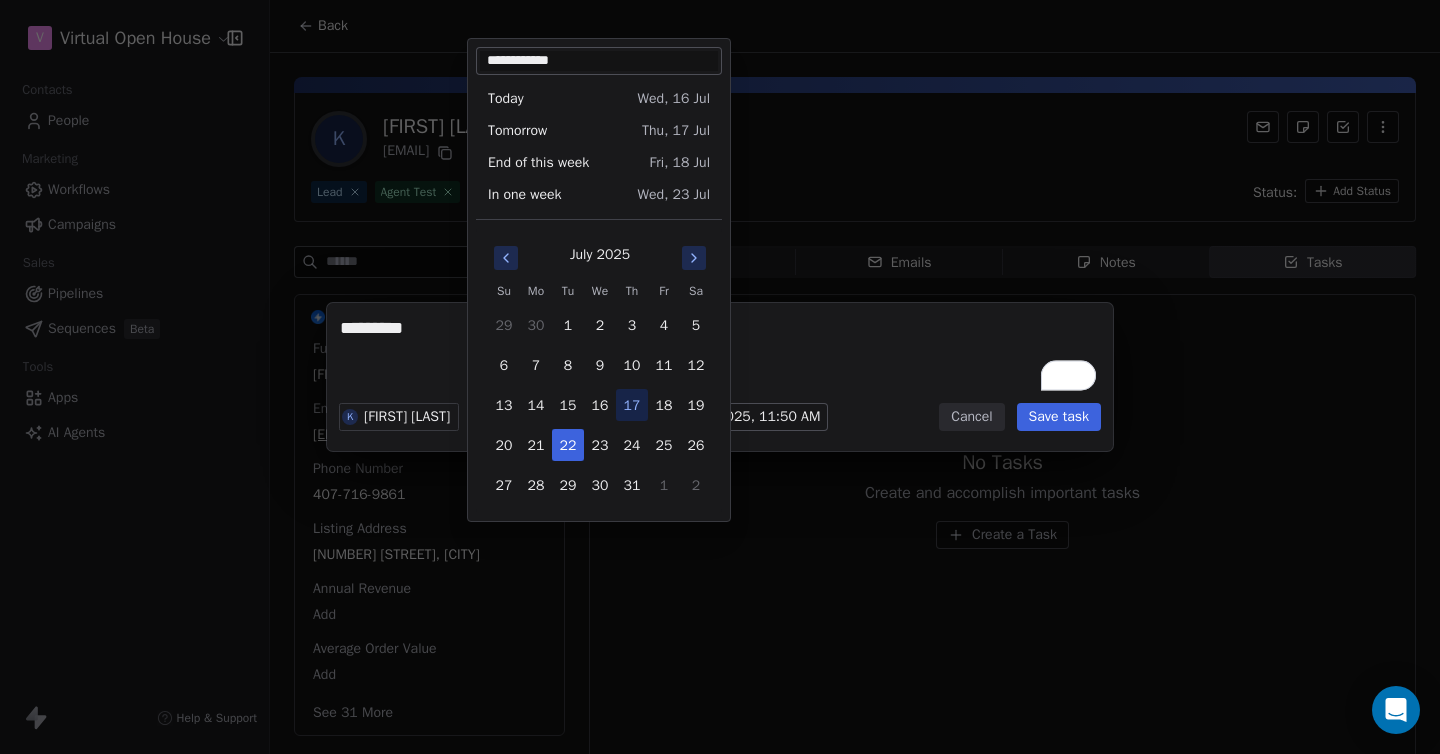 click on "**********" at bounding box center (720, 396) 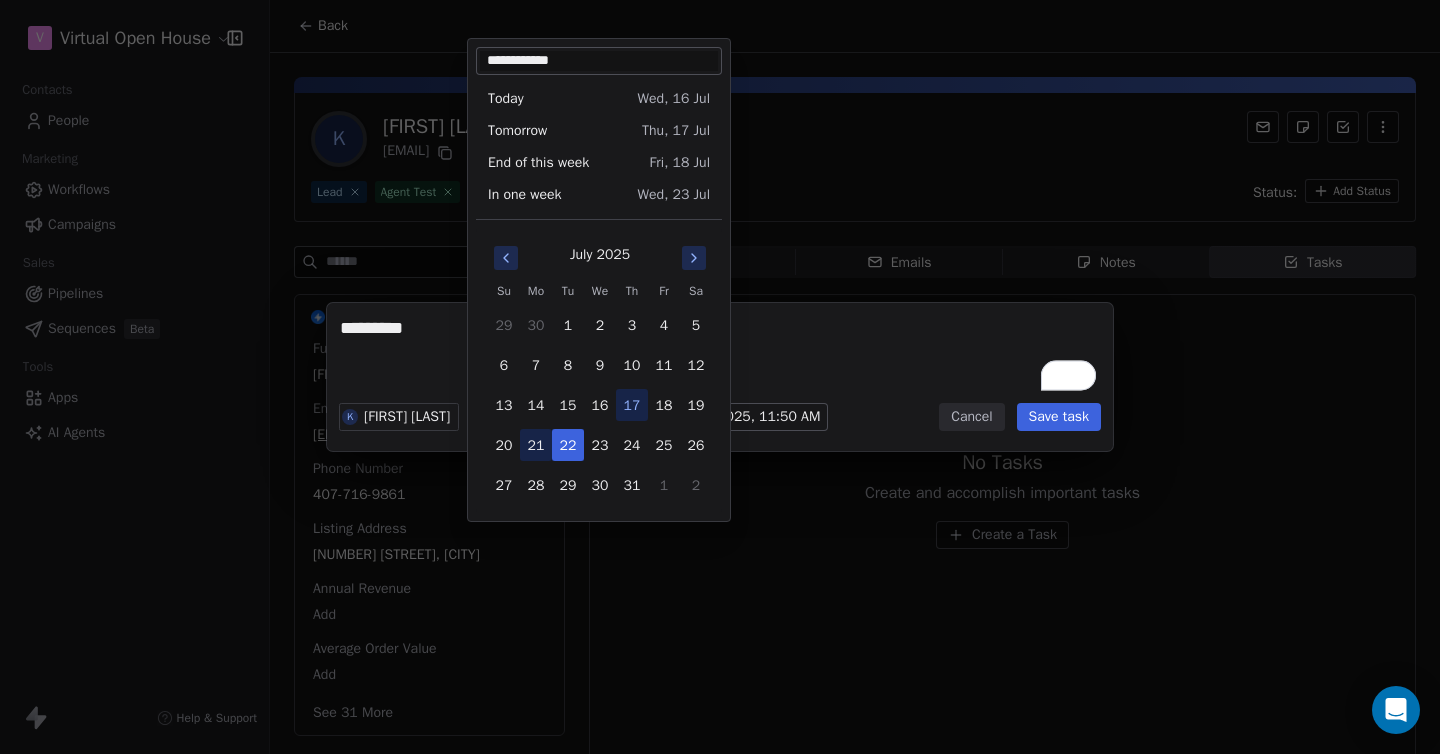 click on "21" at bounding box center (536, 445) 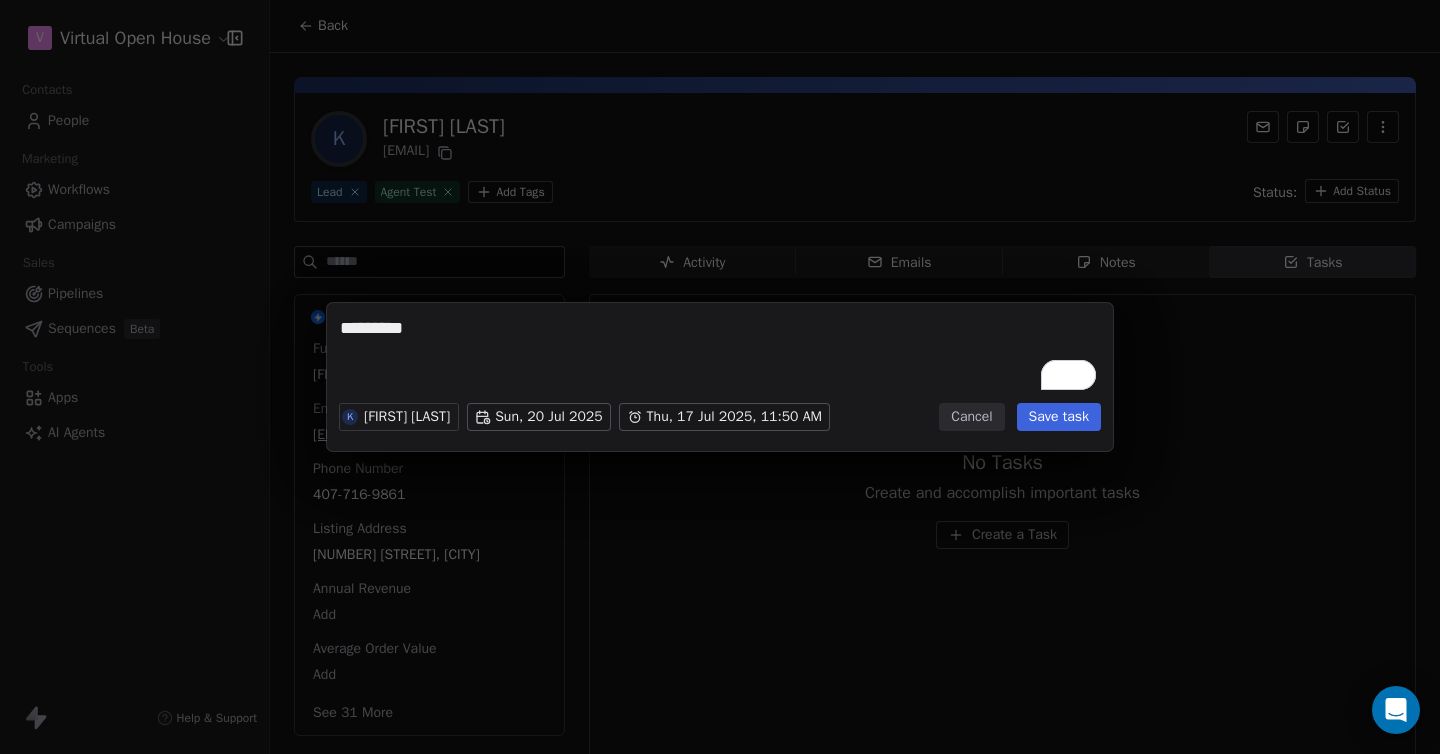 click on "Cancel" at bounding box center [971, 417] 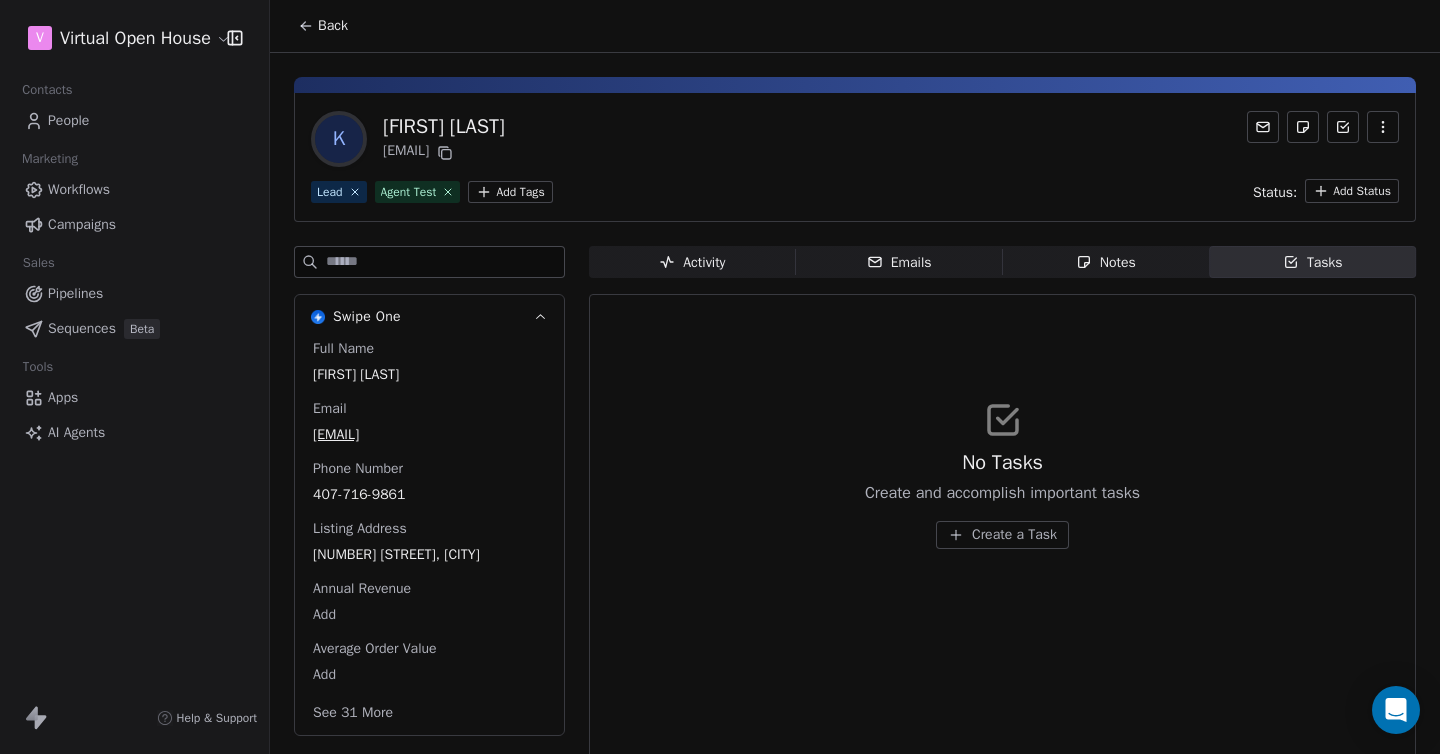 click on "Back" at bounding box center [333, 26] 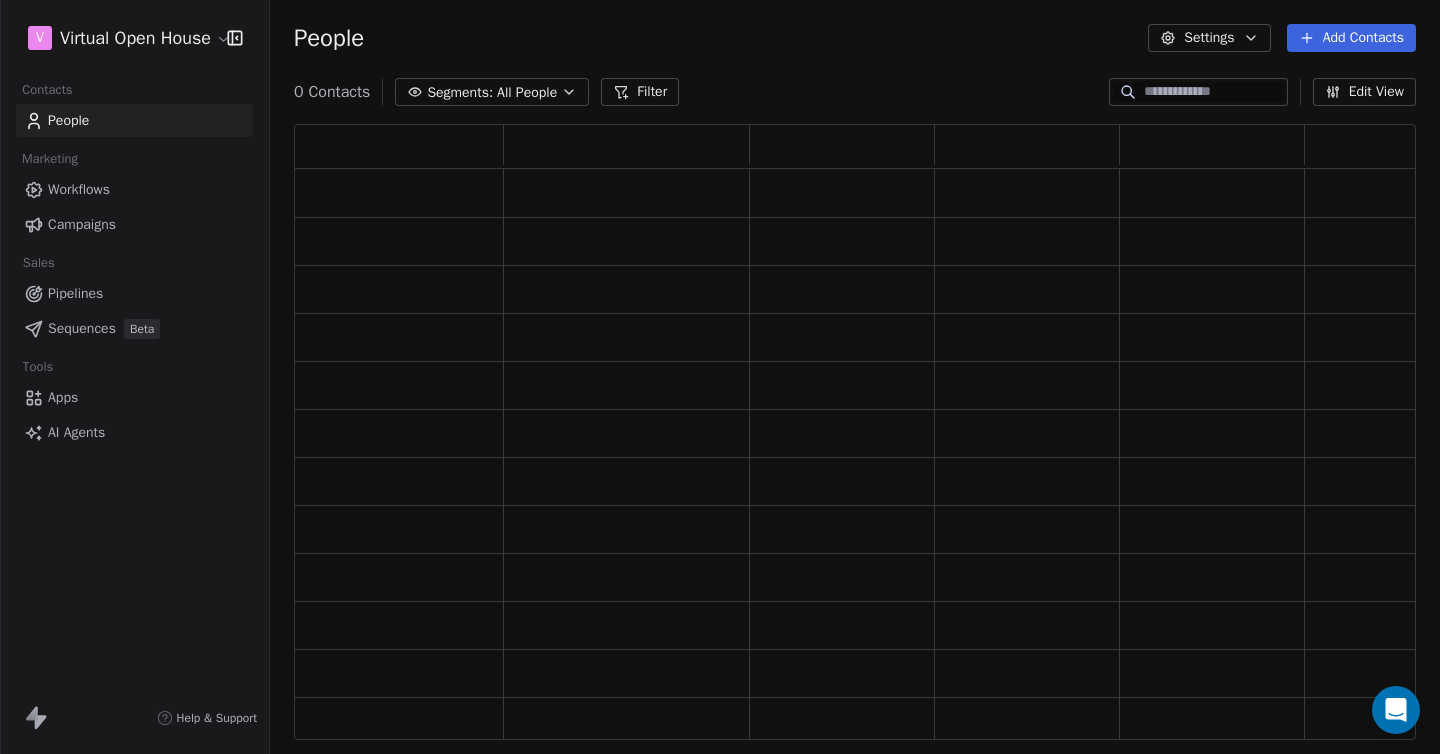 scroll, scrollTop: 1, scrollLeft: 1, axis: both 